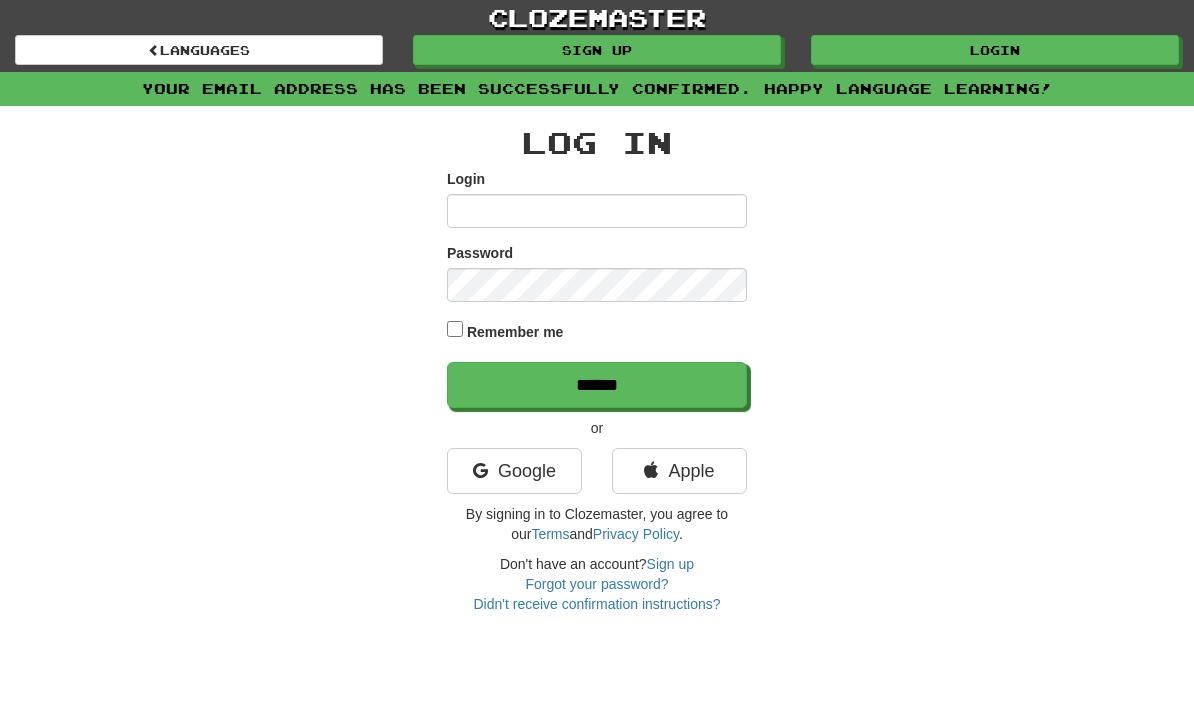 scroll, scrollTop: 0, scrollLeft: 0, axis: both 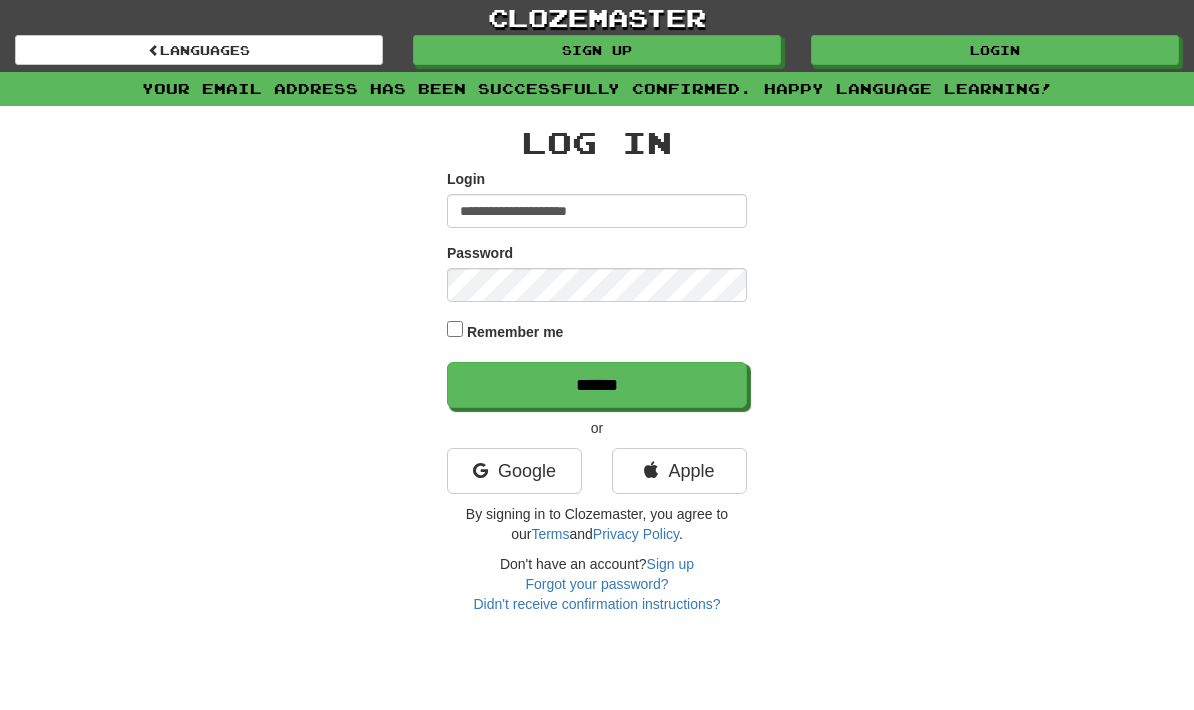 type on "**********" 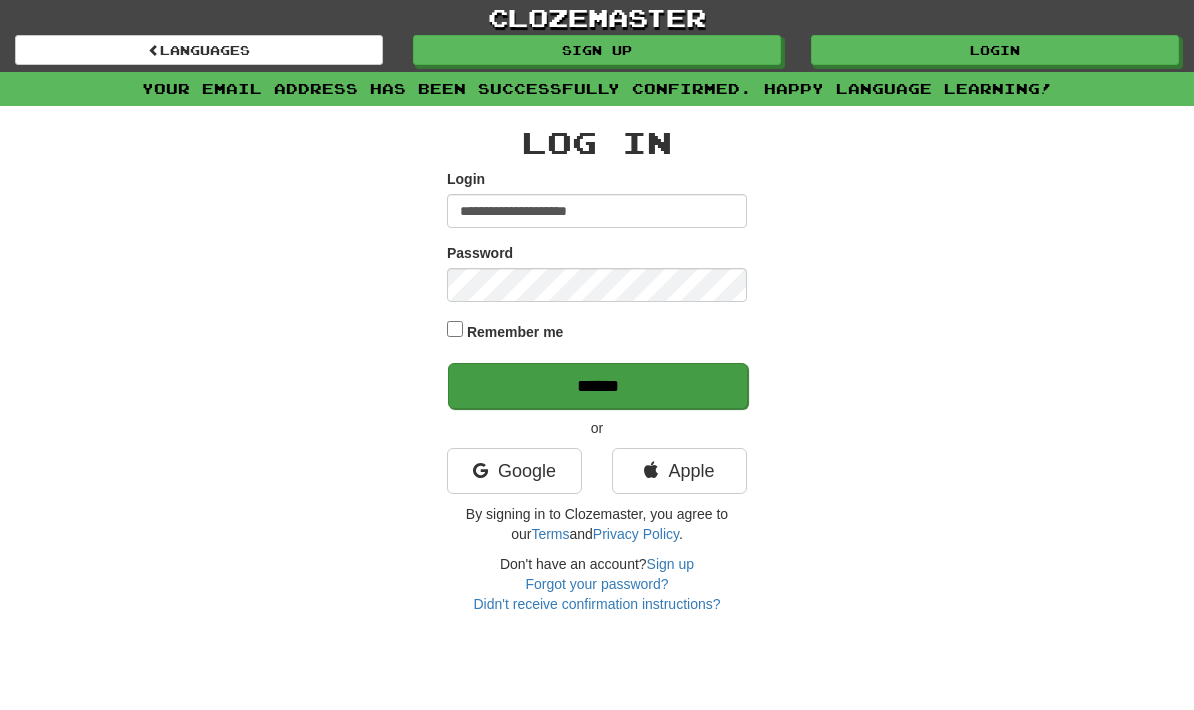 click on "******" at bounding box center [598, 386] 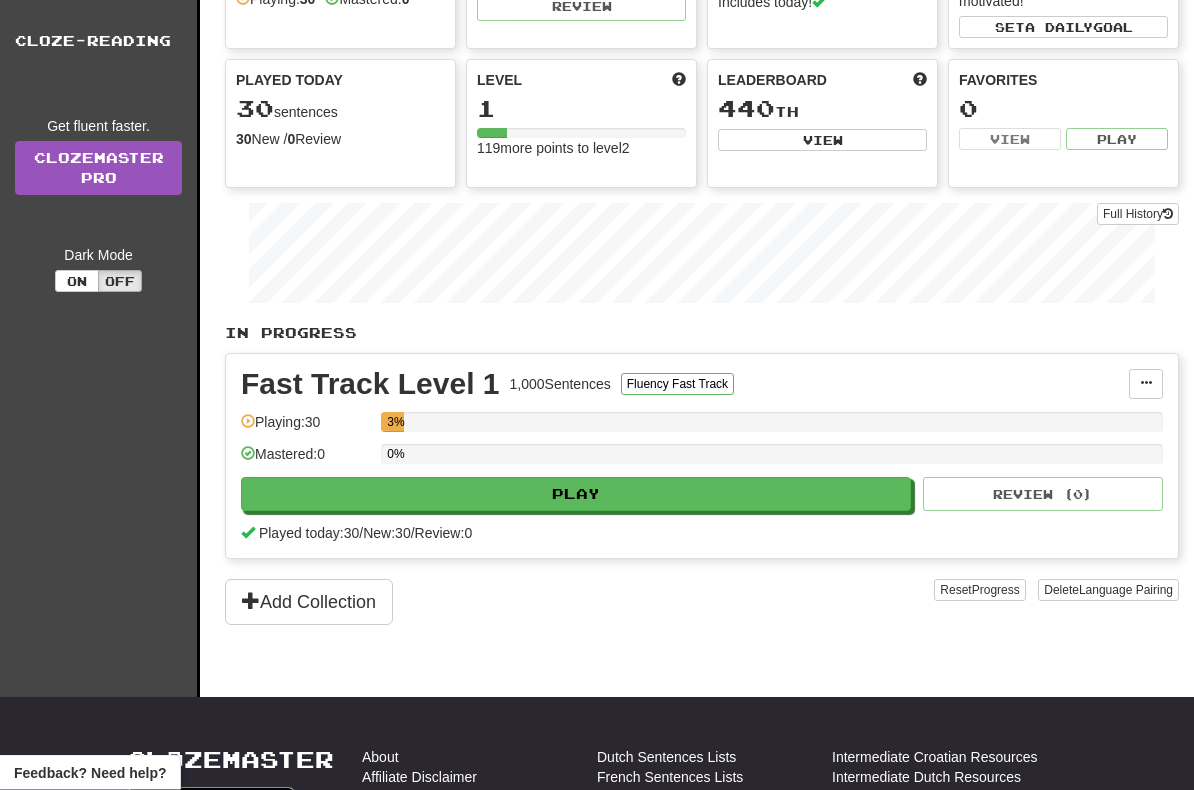 scroll, scrollTop: 143, scrollLeft: 0, axis: vertical 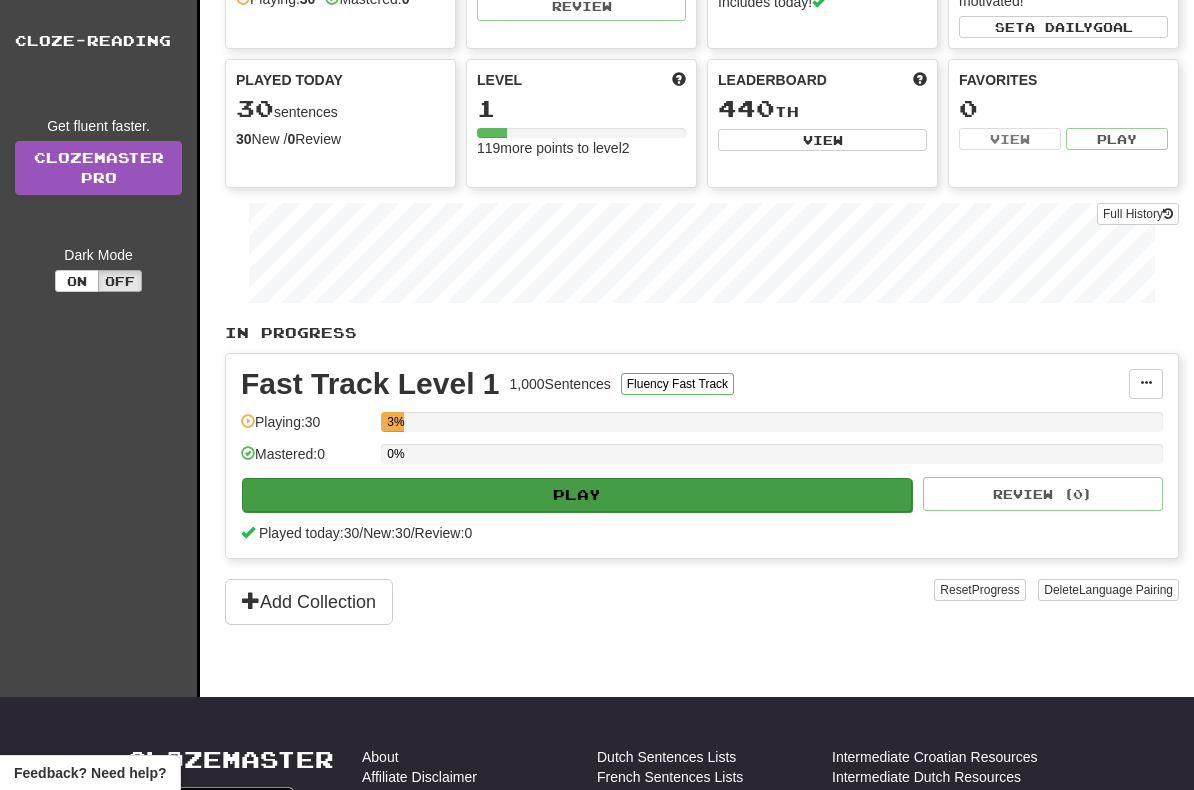click on "Play" at bounding box center (577, 495) 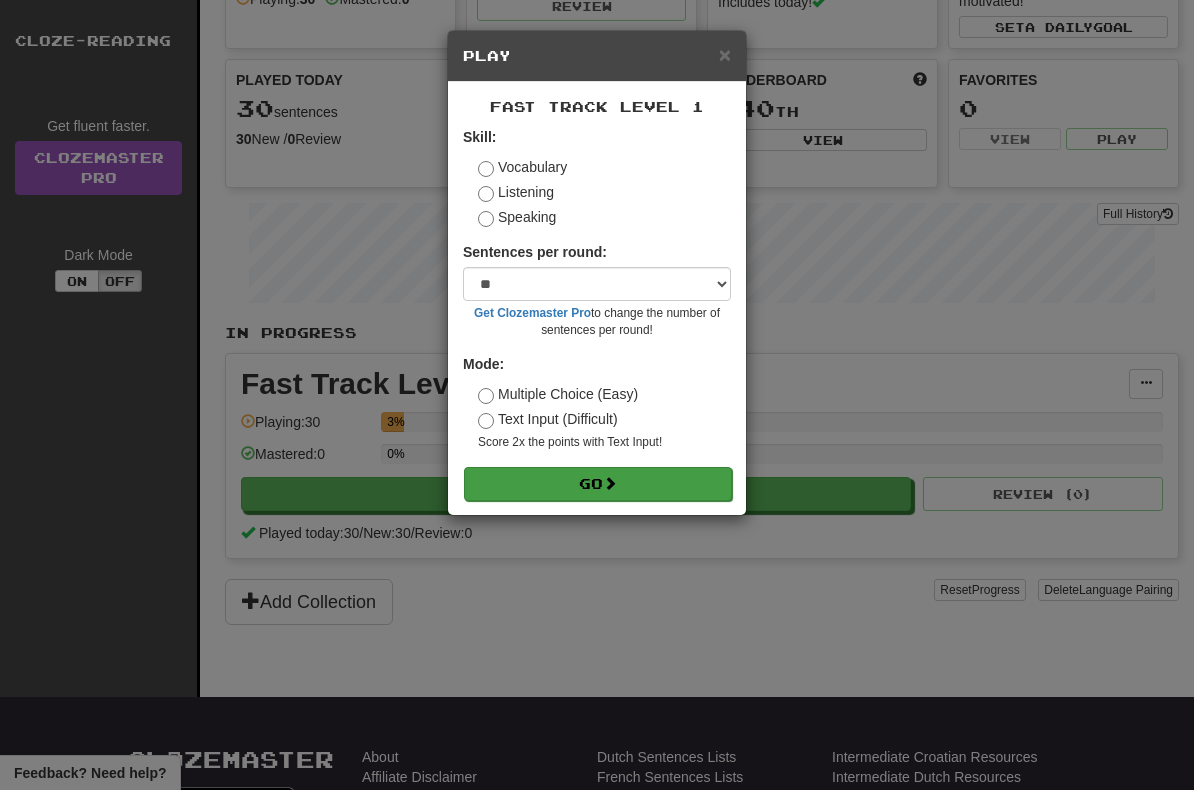 click on "Go" at bounding box center [598, 484] 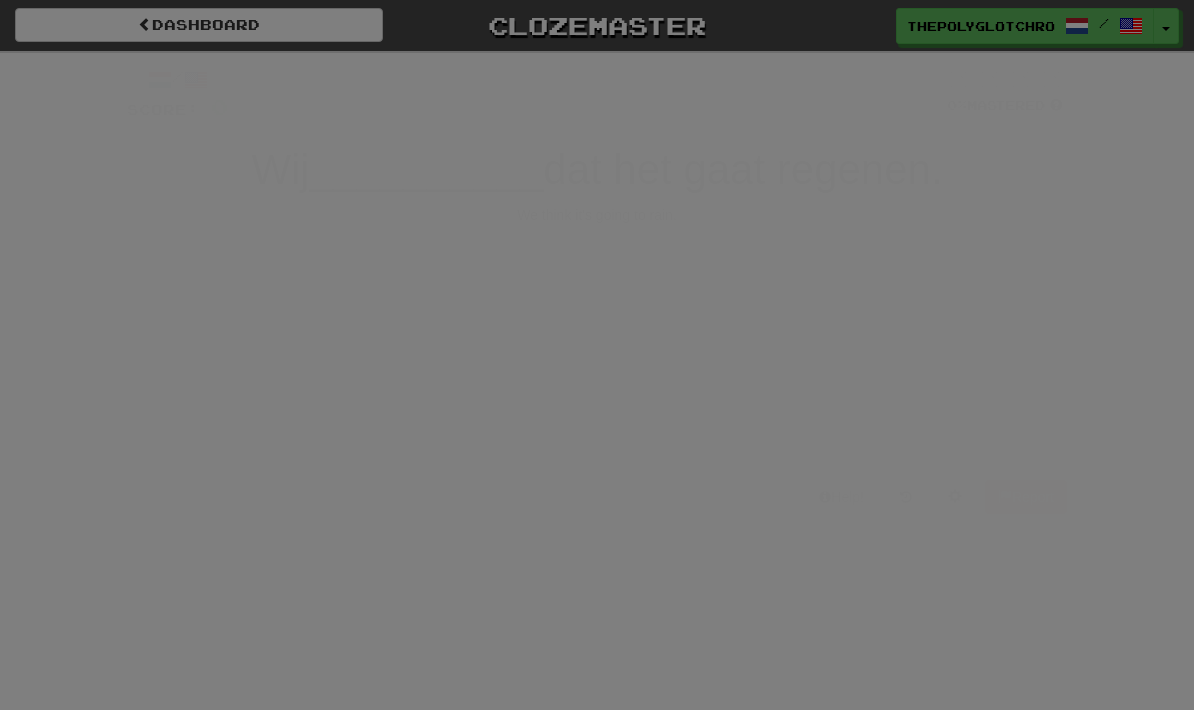 scroll, scrollTop: 0, scrollLeft: 0, axis: both 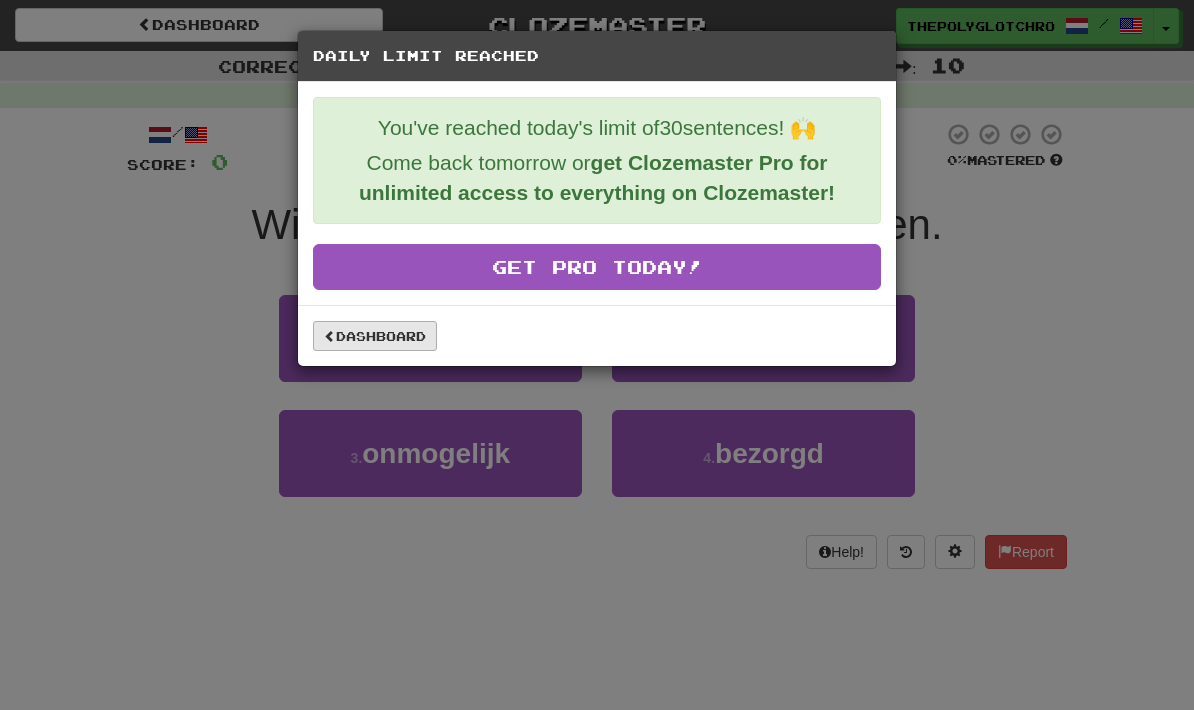 click on "Dashboard" at bounding box center [375, 336] 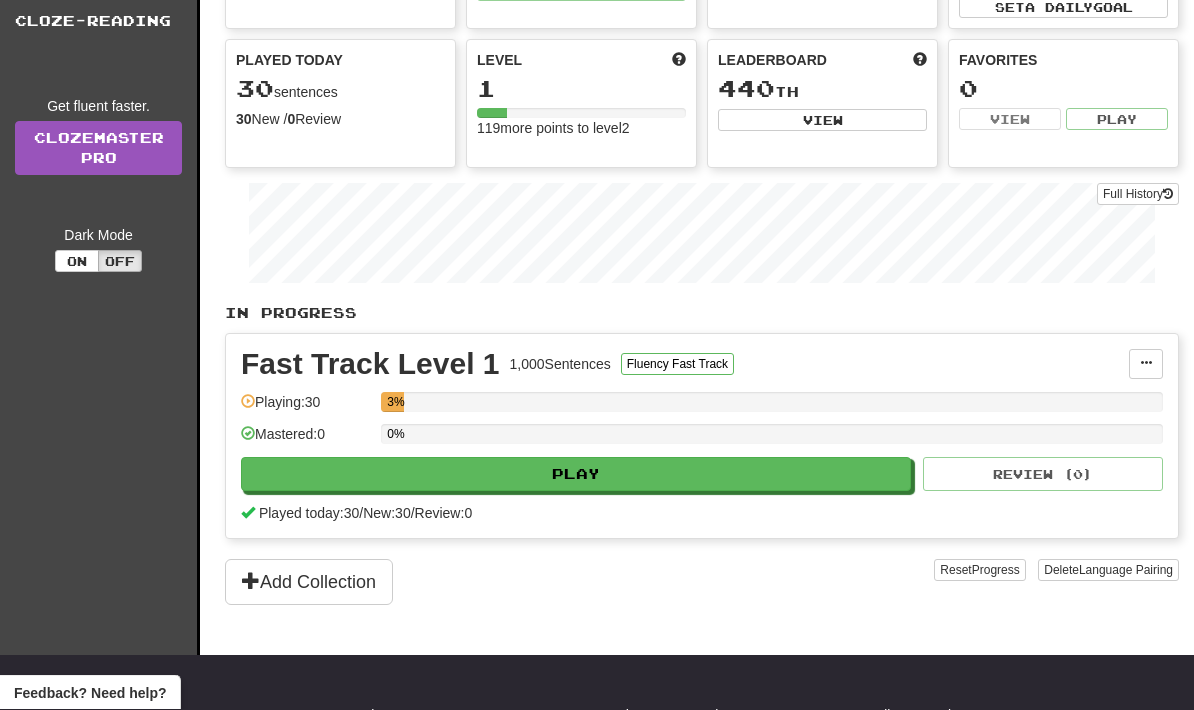 scroll, scrollTop: 0, scrollLeft: 0, axis: both 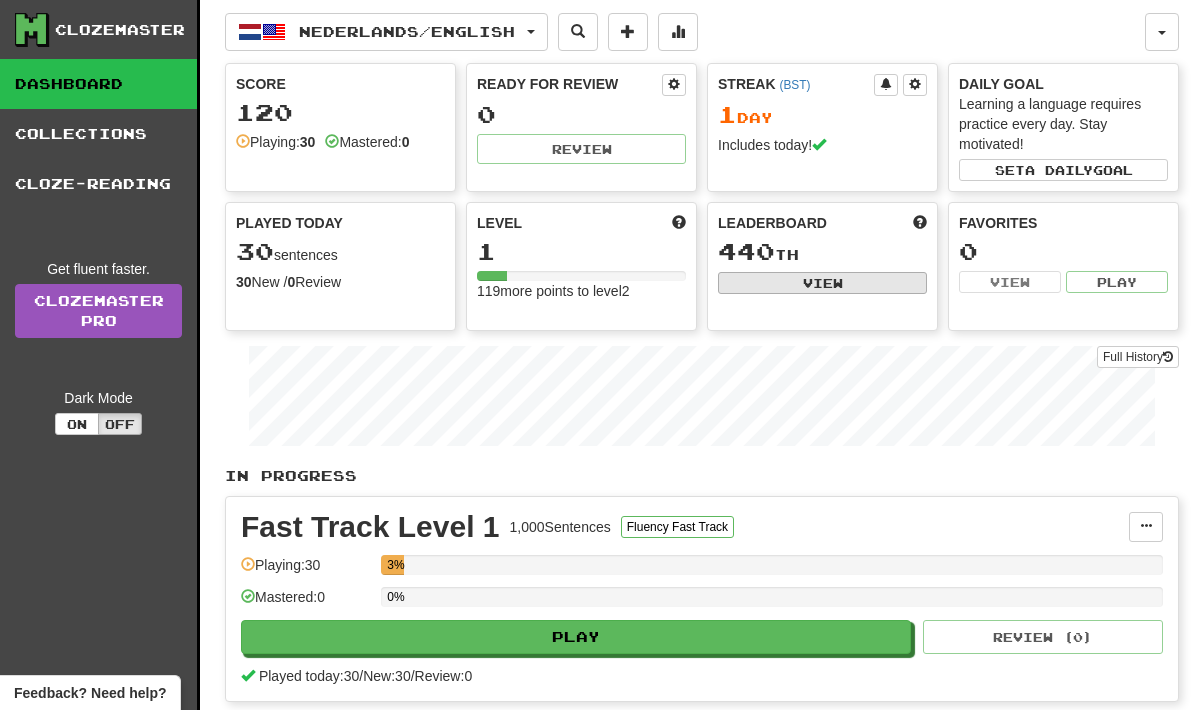 click on "View" at bounding box center (822, 283) 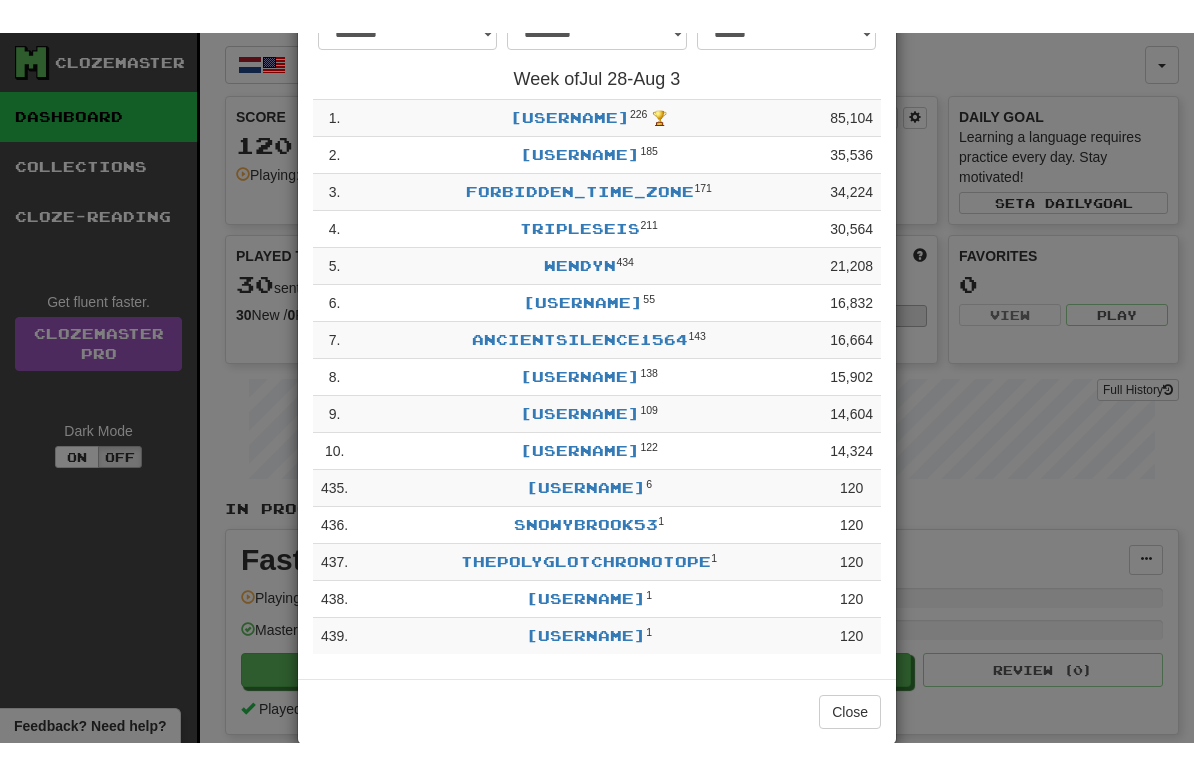scroll, scrollTop: 118, scrollLeft: 0, axis: vertical 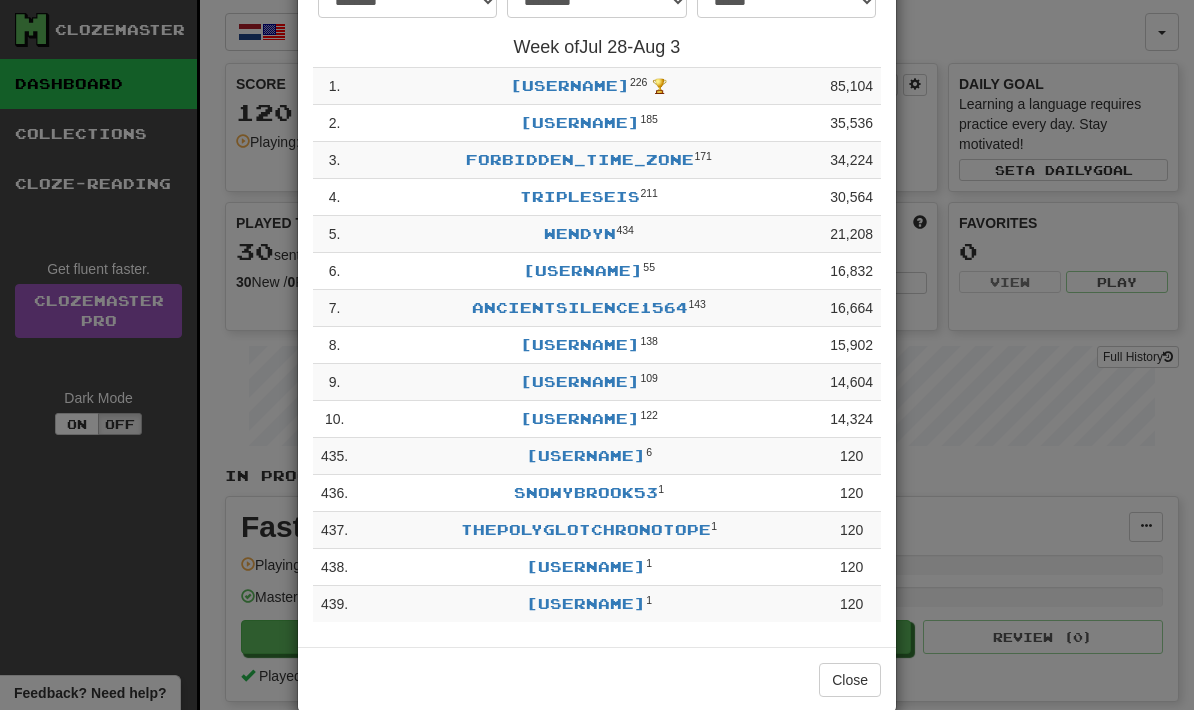 click on "**********" at bounding box center (597, 355) 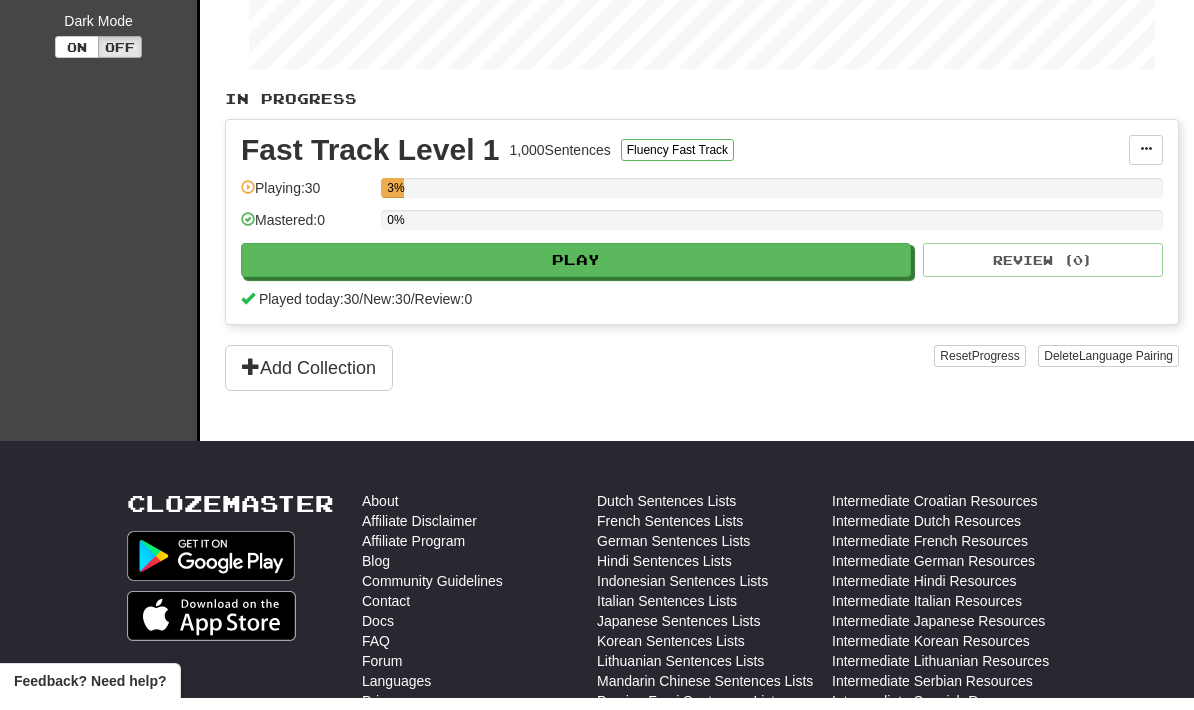 scroll, scrollTop: 377, scrollLeft: 0, axis: vertical 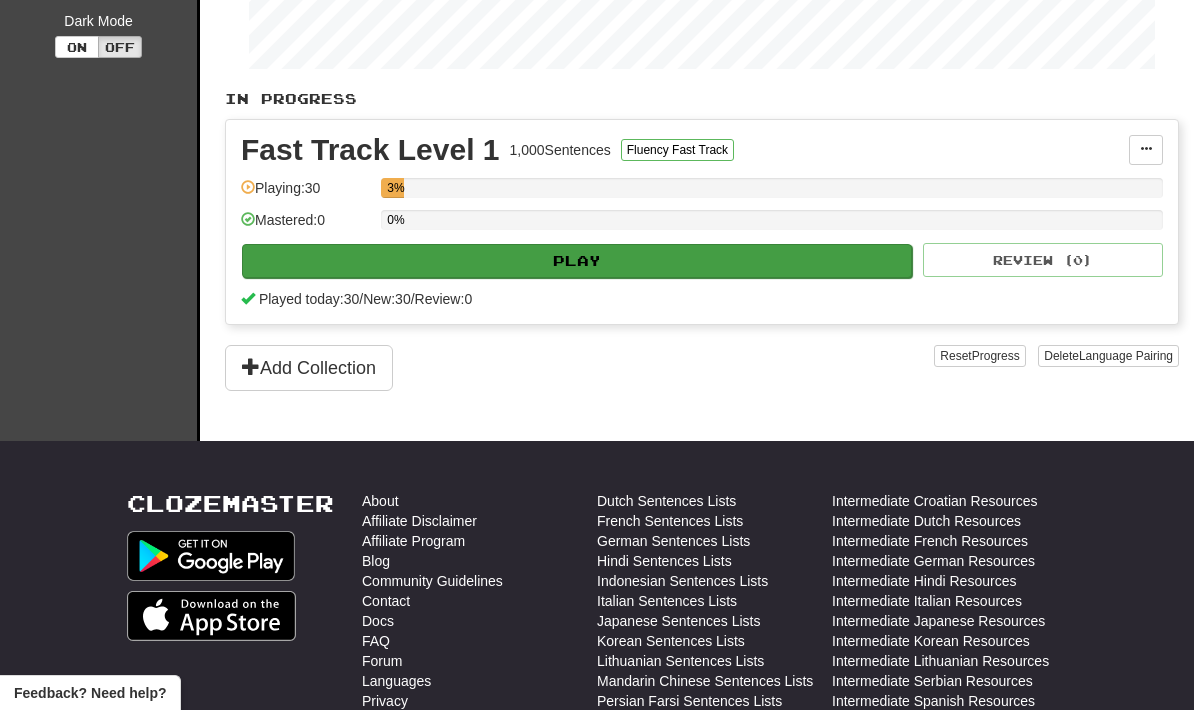click on "Play" at bounding box center (577, 261) 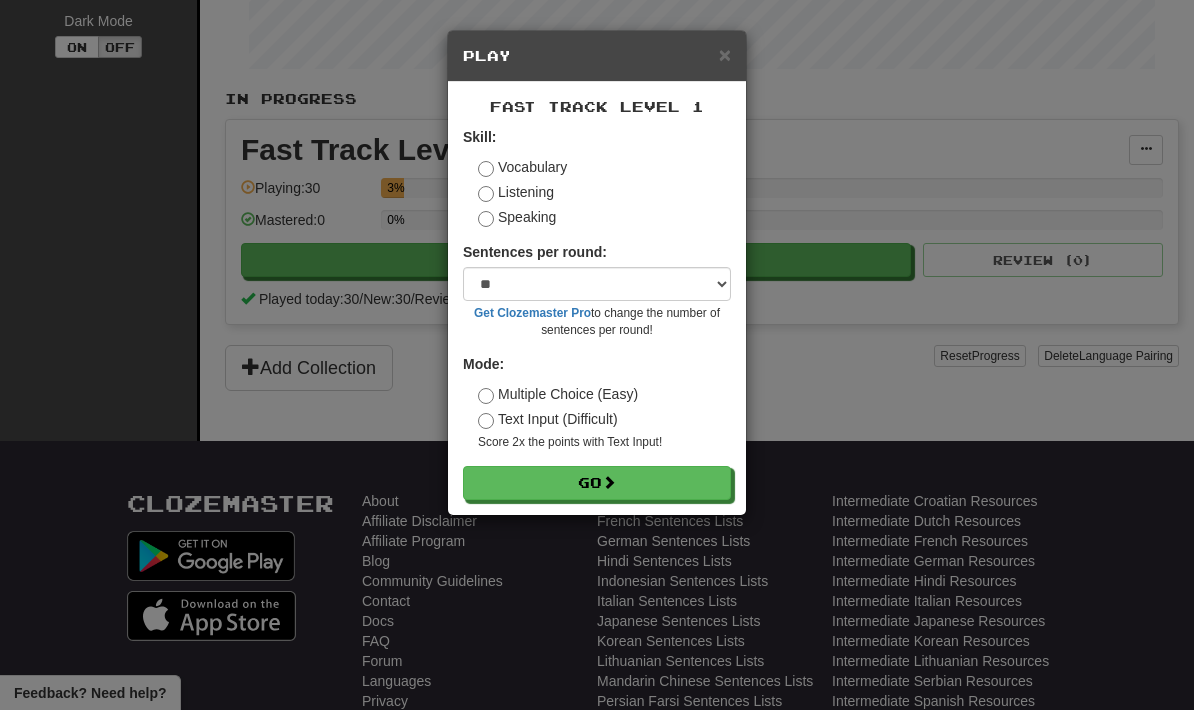 click on "× Play Fast Track Level 1 Skill: Vocabulary Listening Speaking Sentences per round: * ** ** ** ** ** *** ******** Get Clozemaster Pro  to change the number of sentences per round! Mode: Multiple Choice (Easy) Text Input (Difficult) Score 2x the points with Text Input ! Go" at bounding box center [597, 355] 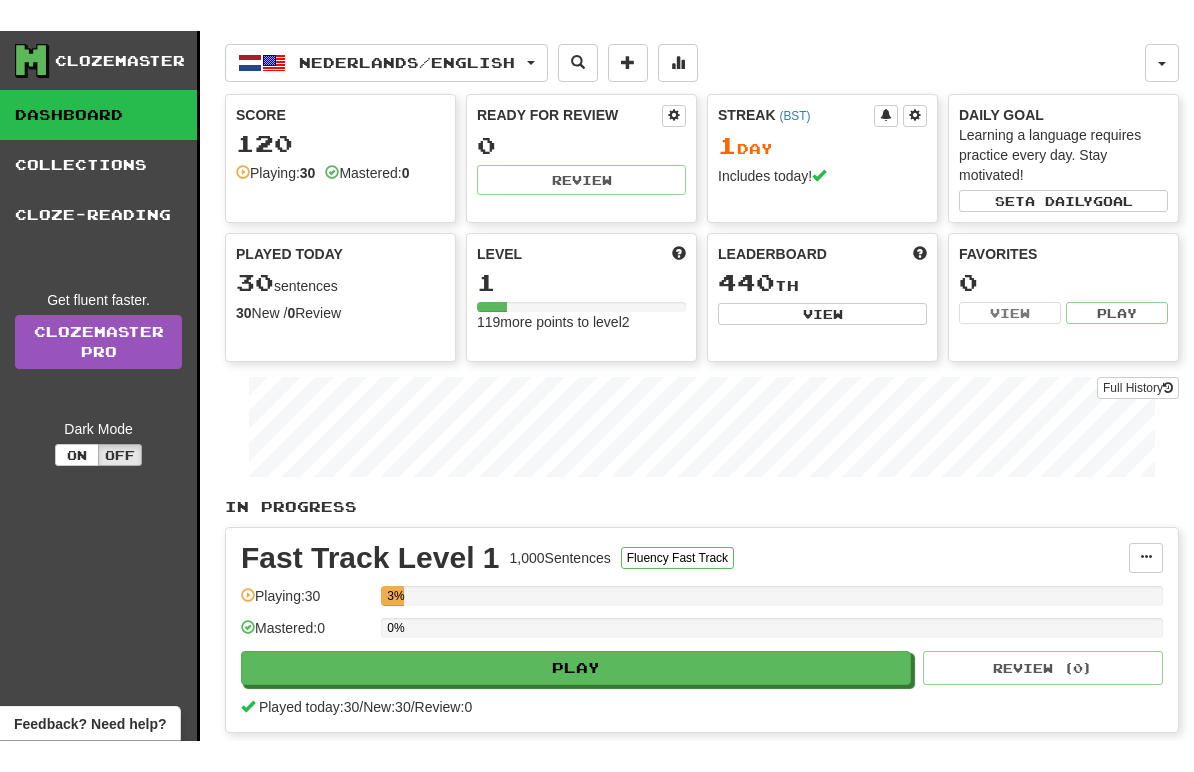 scroll, scrollTop: 0, scrollLeft: 0, axis: both 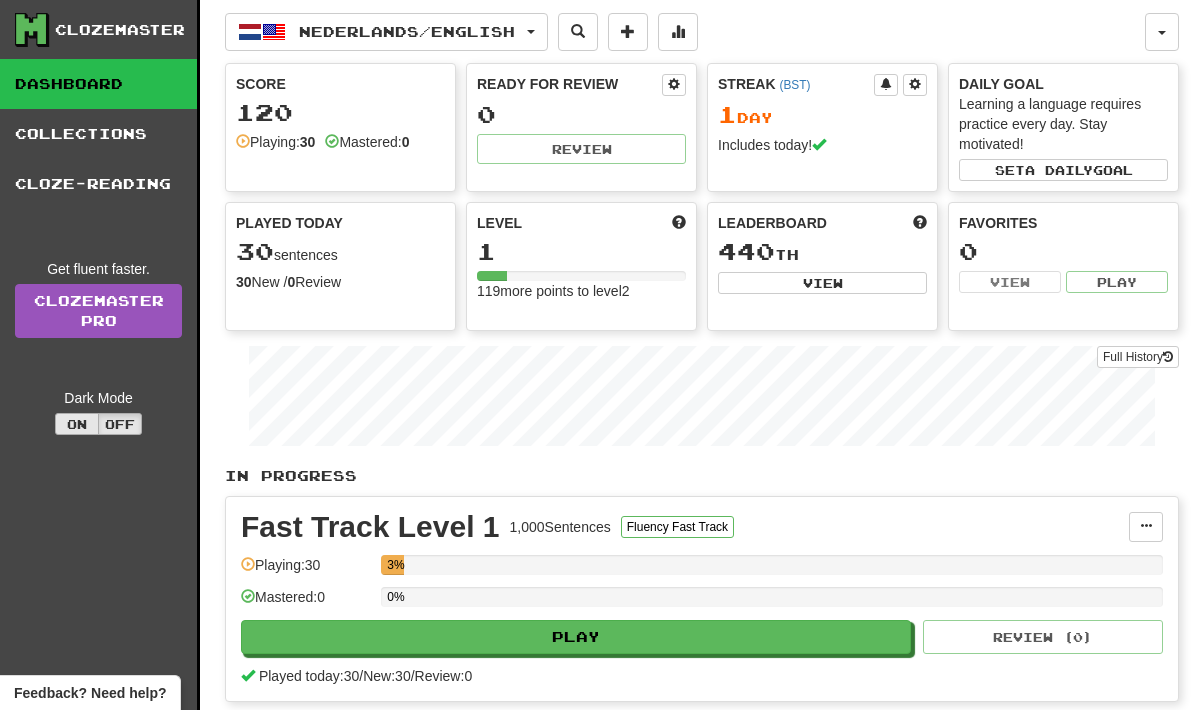 click on "On" at bounding box center (77, 424) 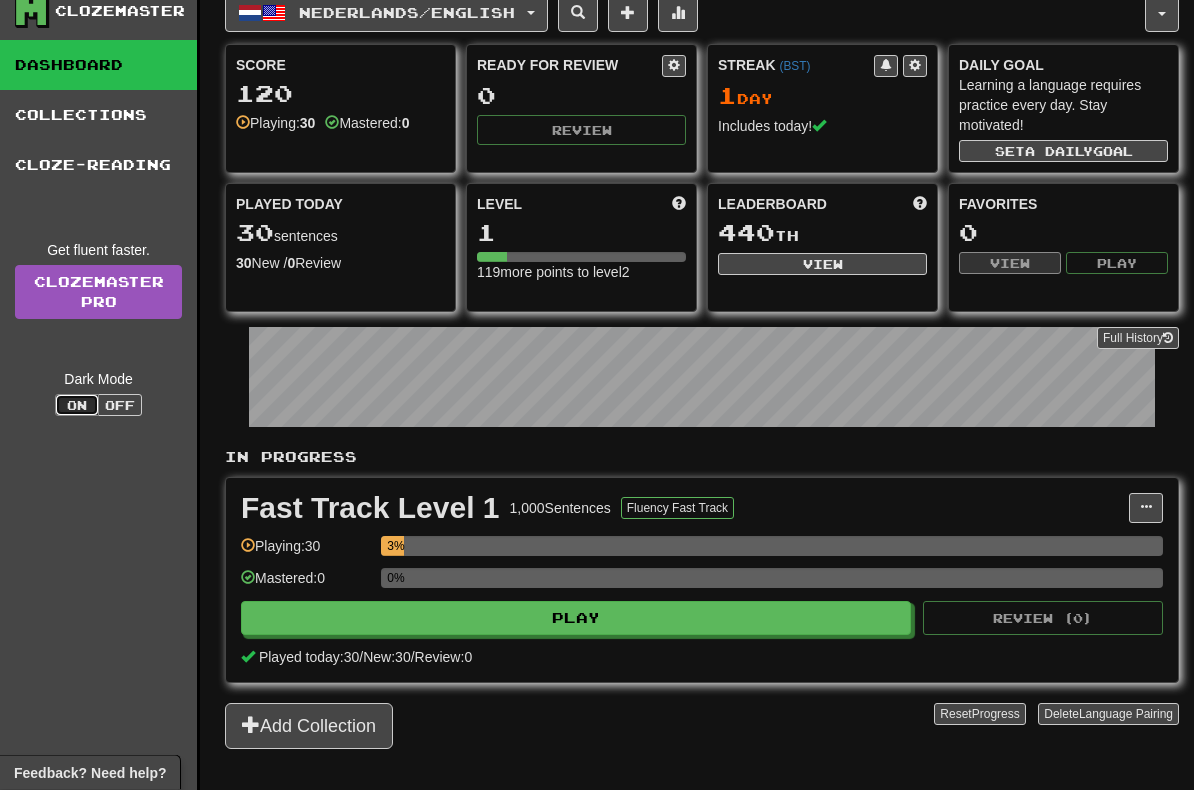 scroll, scrollTop: 0, scrollLeft: 0, axis: both 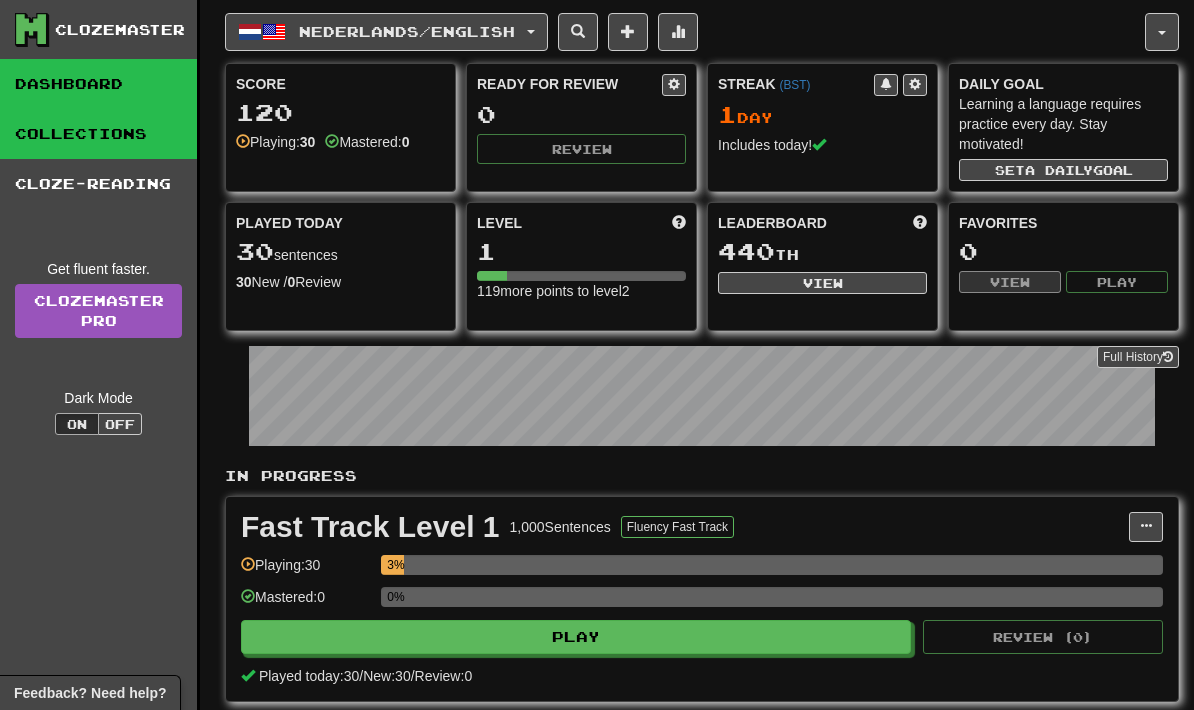 click on "Collections" at bounding box center (98, 134) 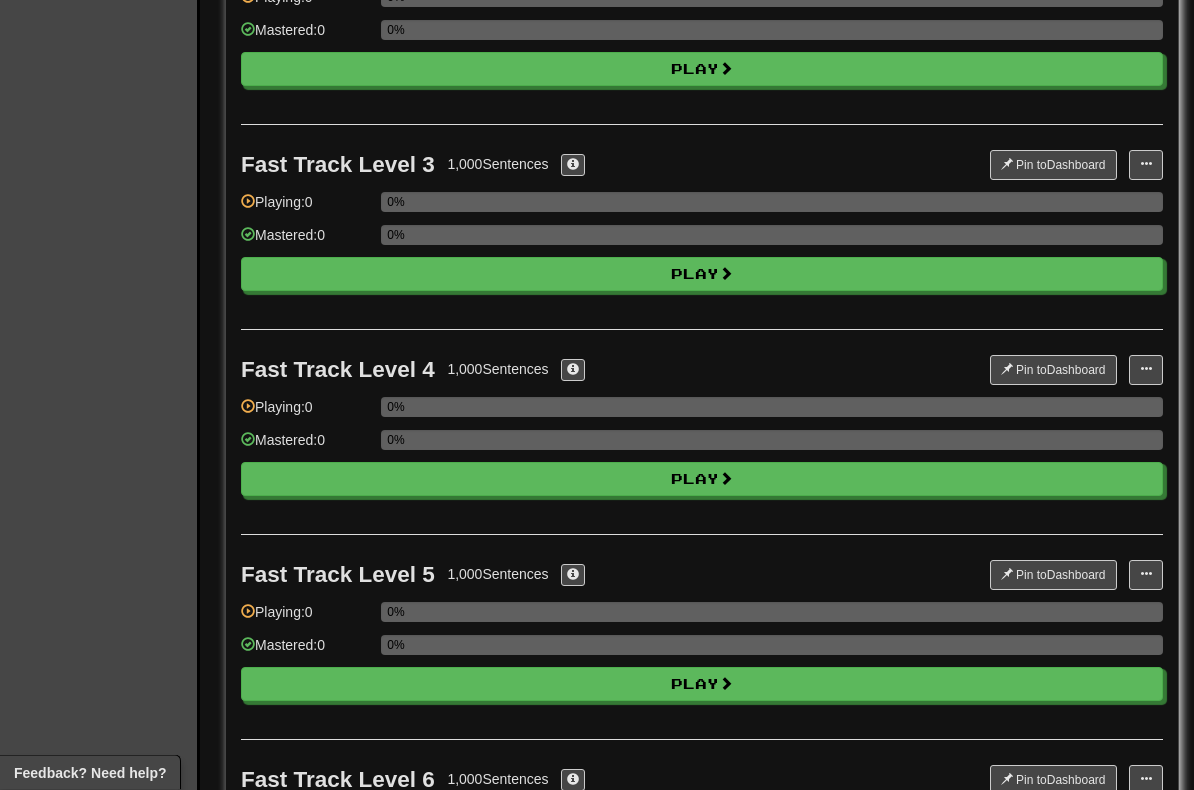 scroll, scrollTop: 481, scrollLeft: 0, axis: vertical 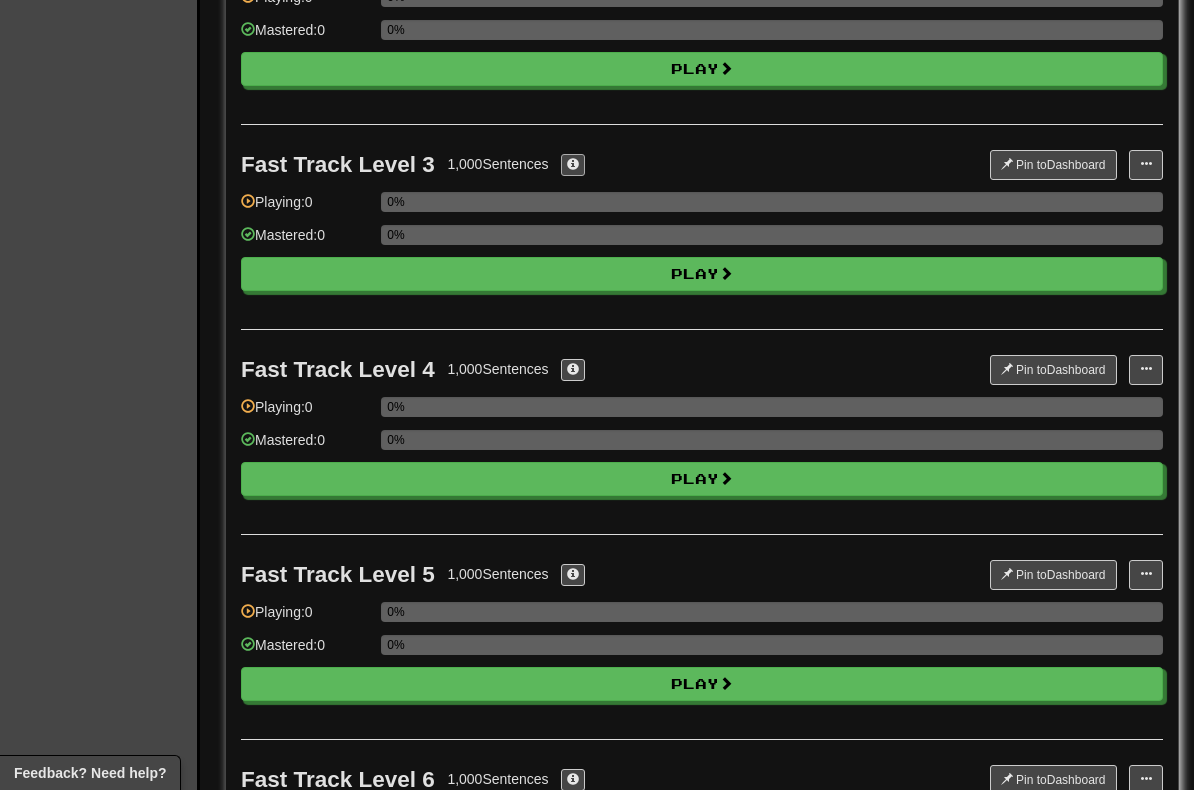 click at bounding box center [573, 164] 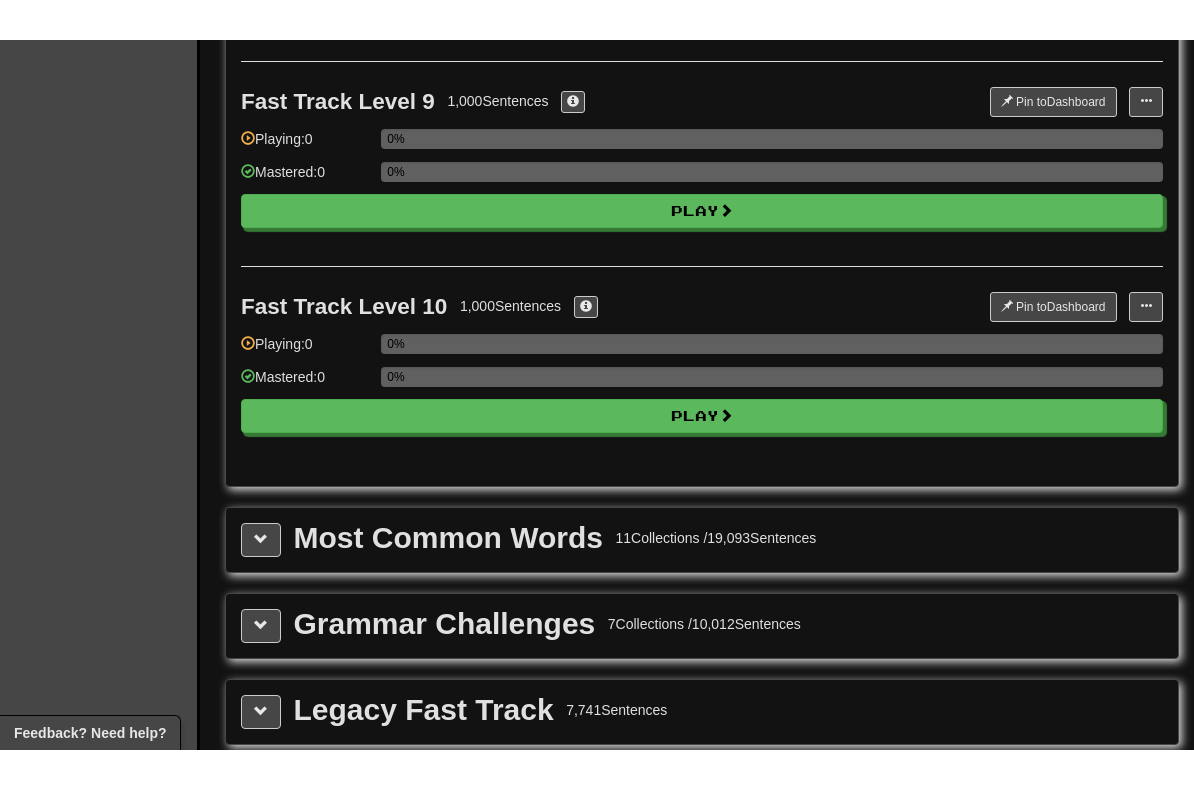 scroll, scrollTop: 1737, scrollLeft: 0, axis: vertical 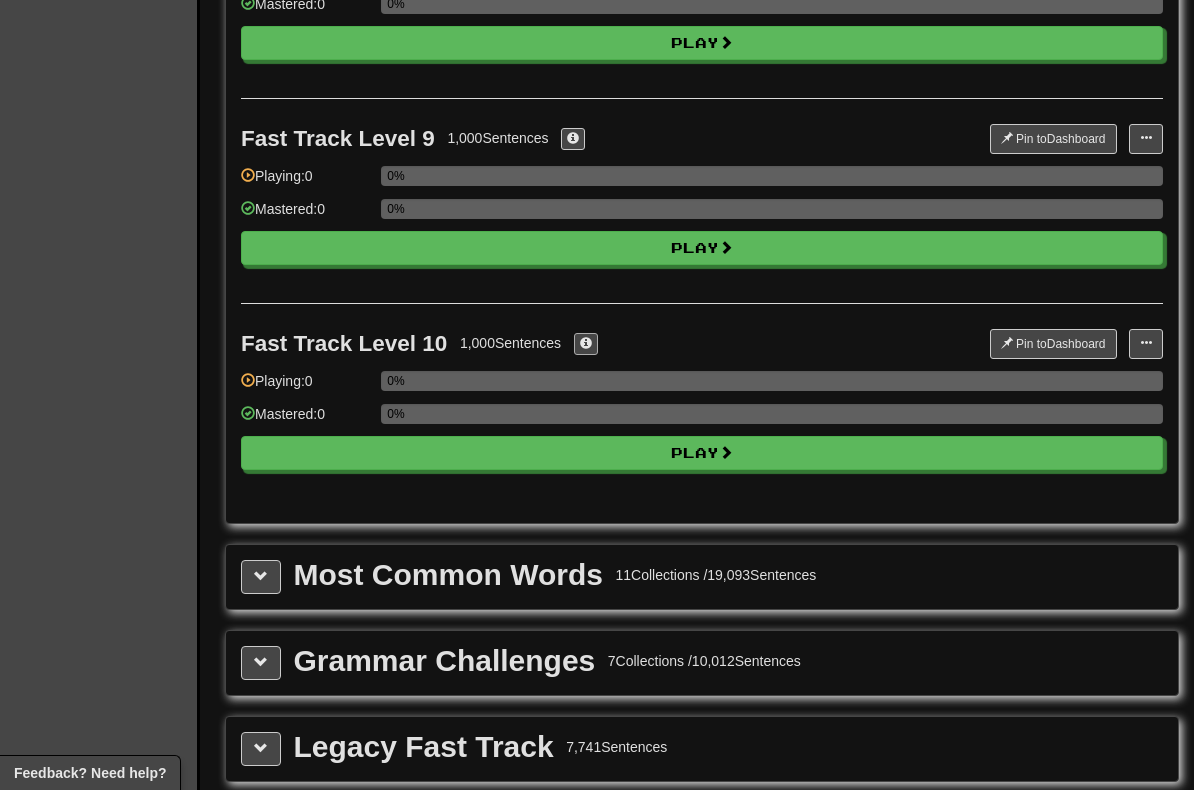 click at bounding box center (586, 343) 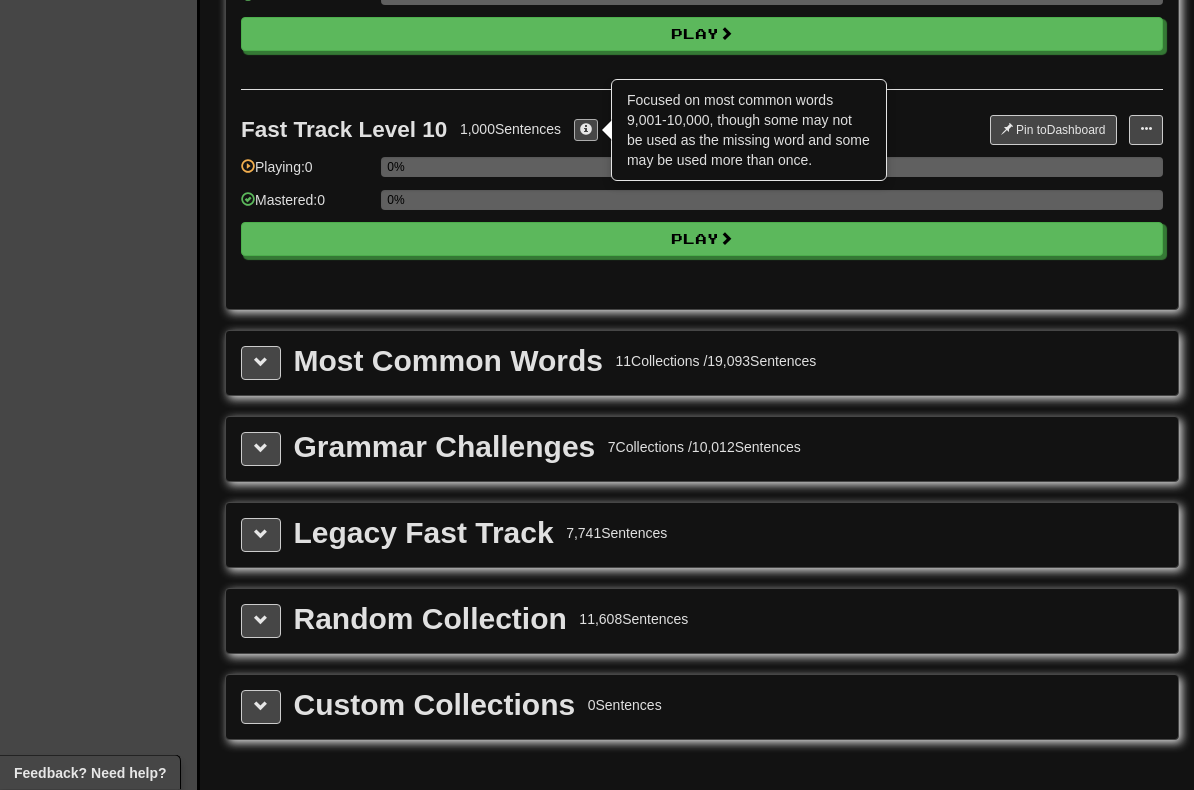 scroll, scrollTop: 1951, scrollLeft: 0, axis: vertical 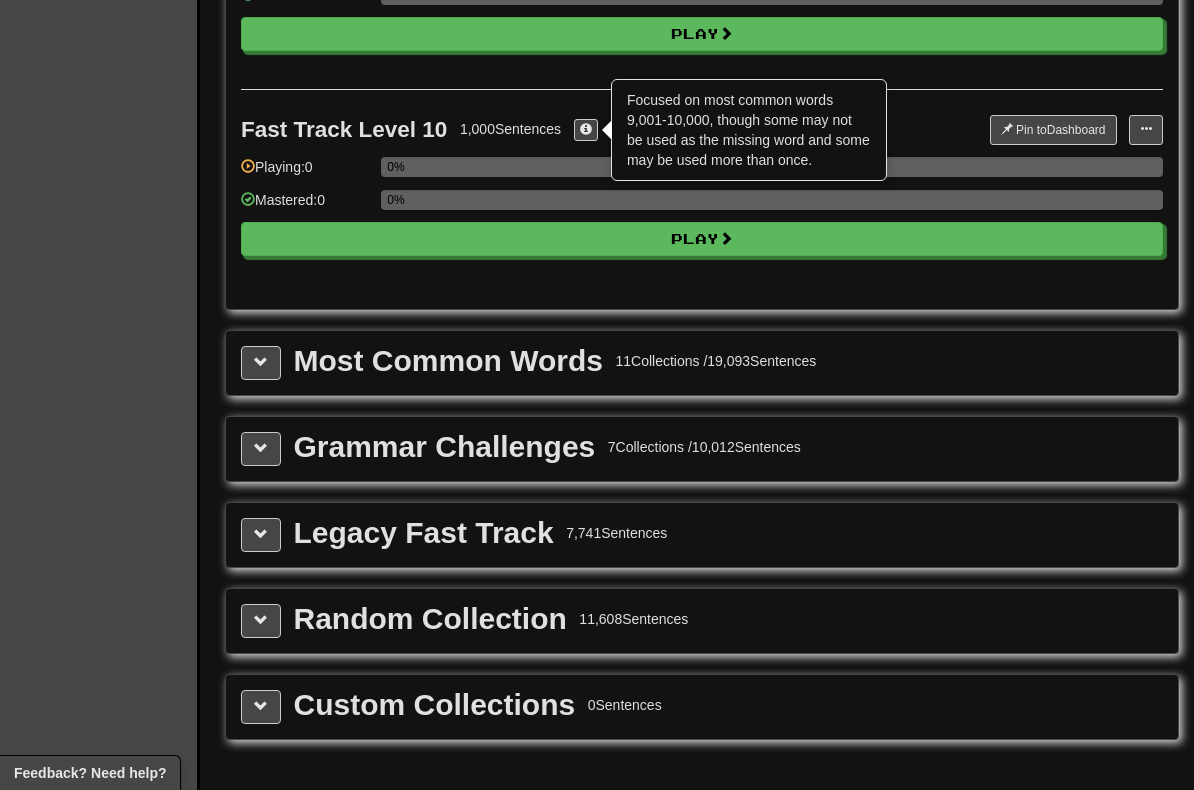 click on "Most Common Words 11  Collections /  19,093  Sentences" at bounding box center (702, 363) 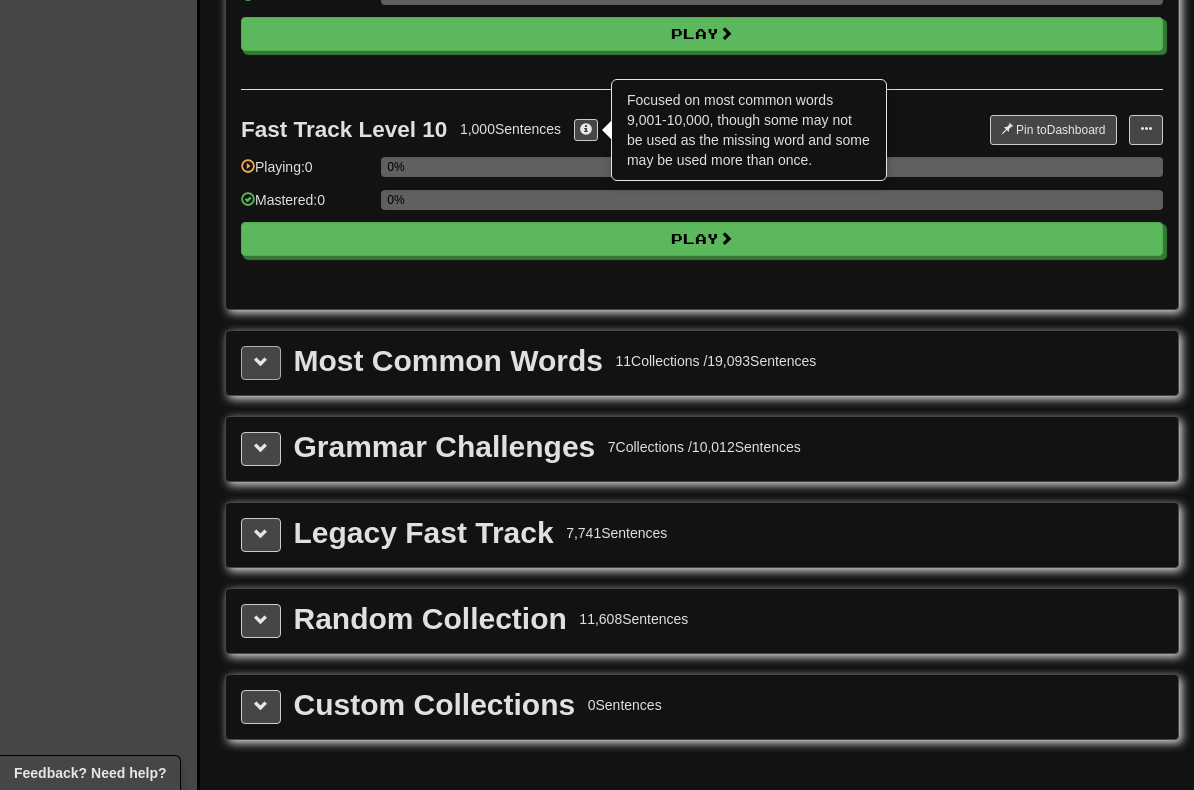 click at bounding box center [261, 362] 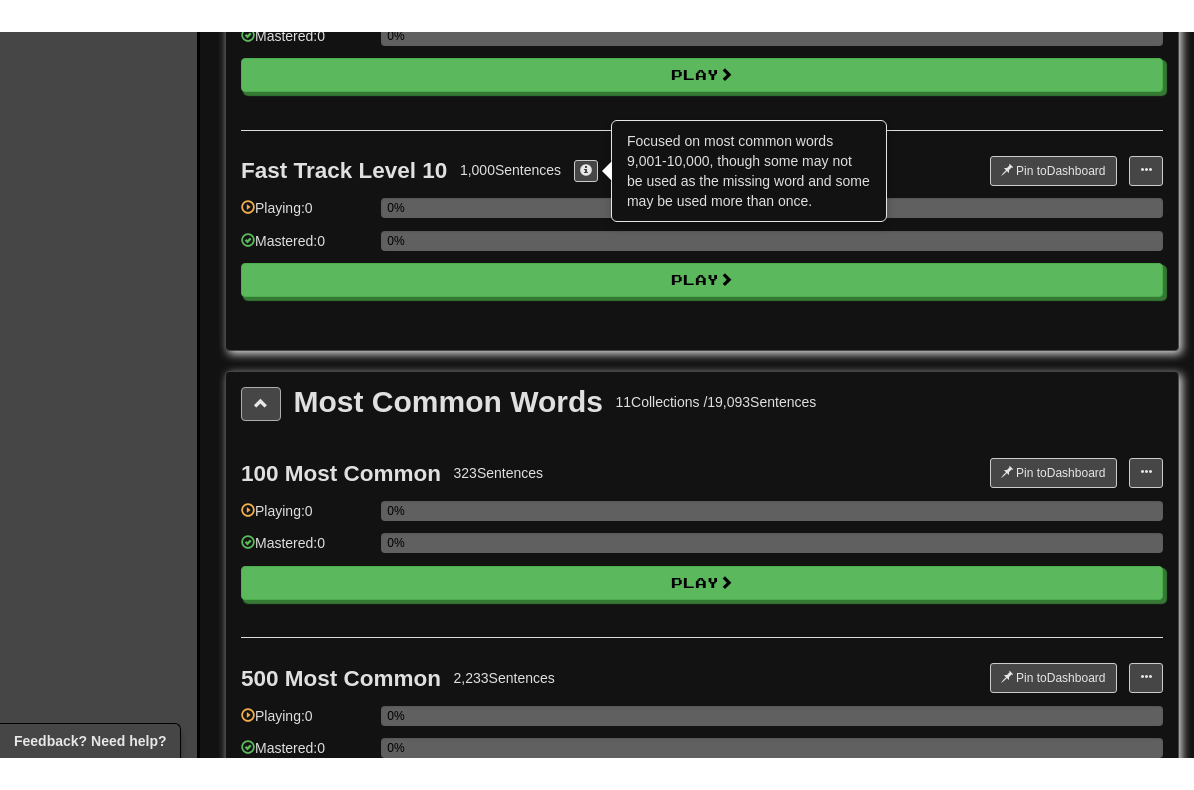 scroll, scrollTop: 1878, scrollLeft: 0, axis: vertical 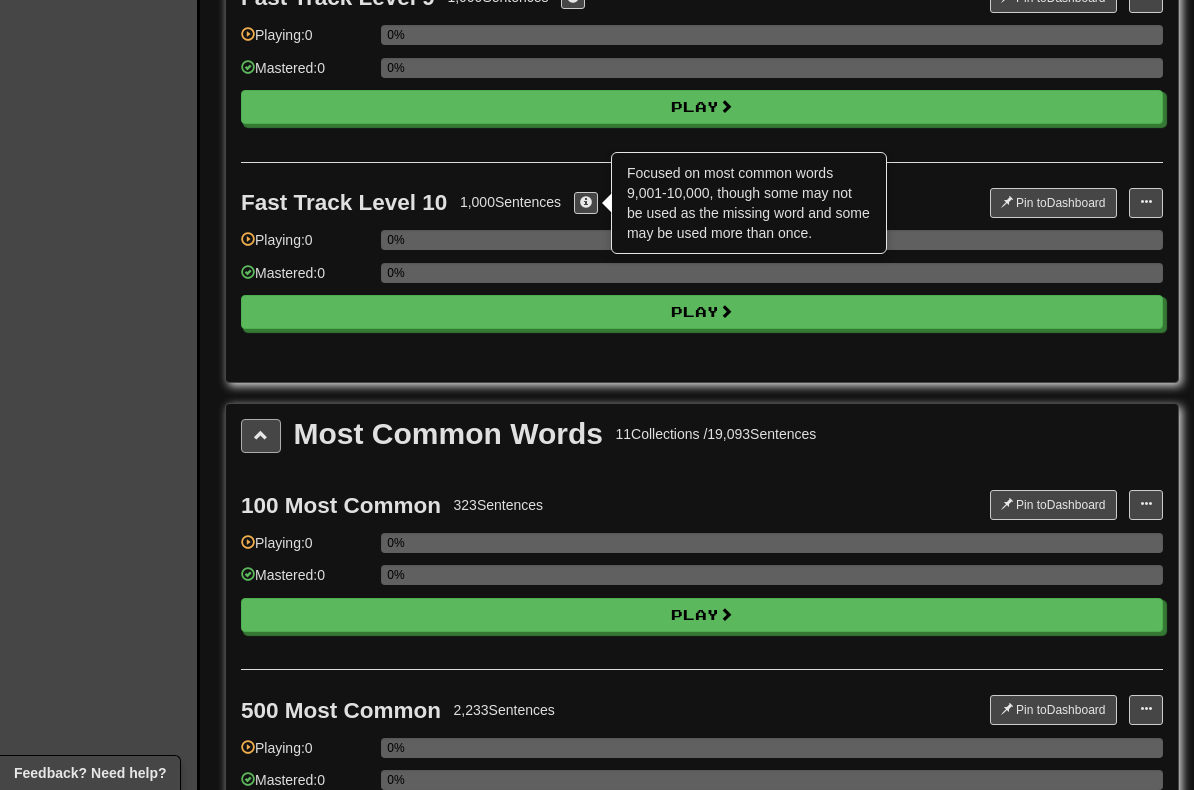 click at bounding box center [261, 436] 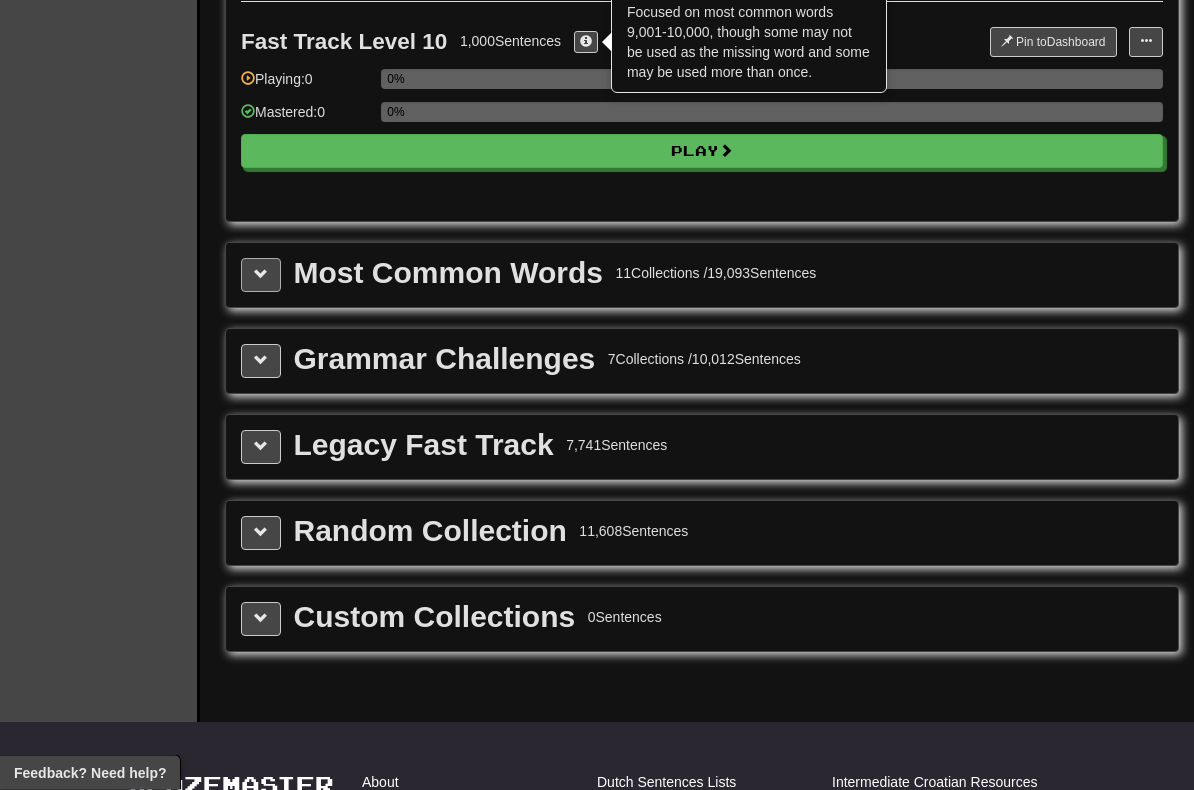 scroll, scrollTop: 2039, scrollLeft: 0, axis: vertical 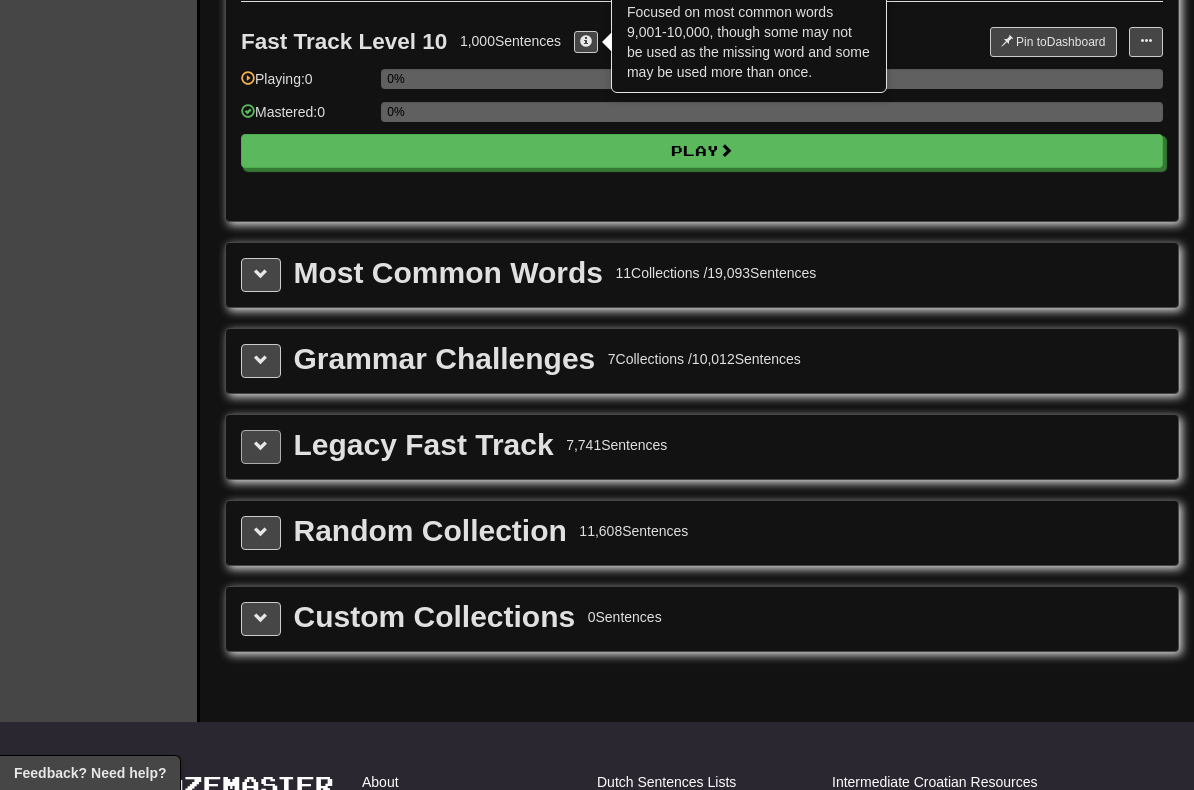 click at bounding box center (261, 446) 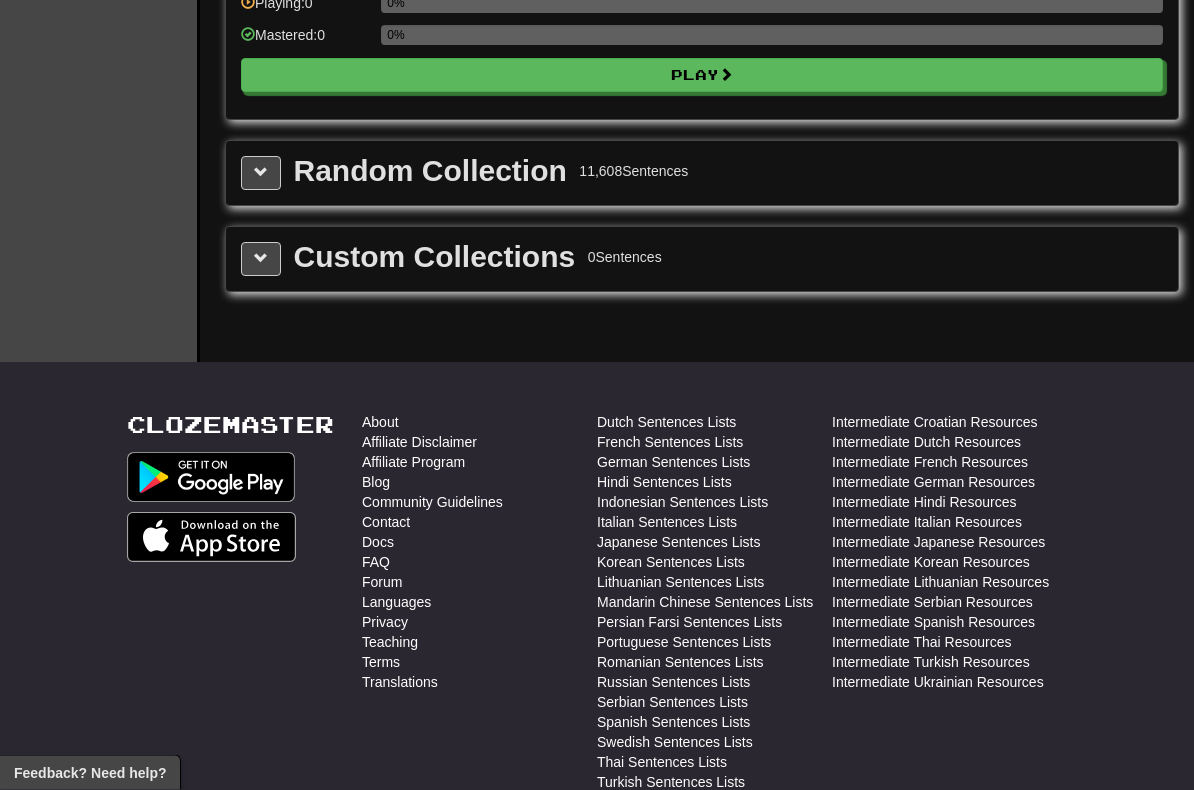 scroll, scrollTop: 2655, scrollLeft: 0, axis: vertical 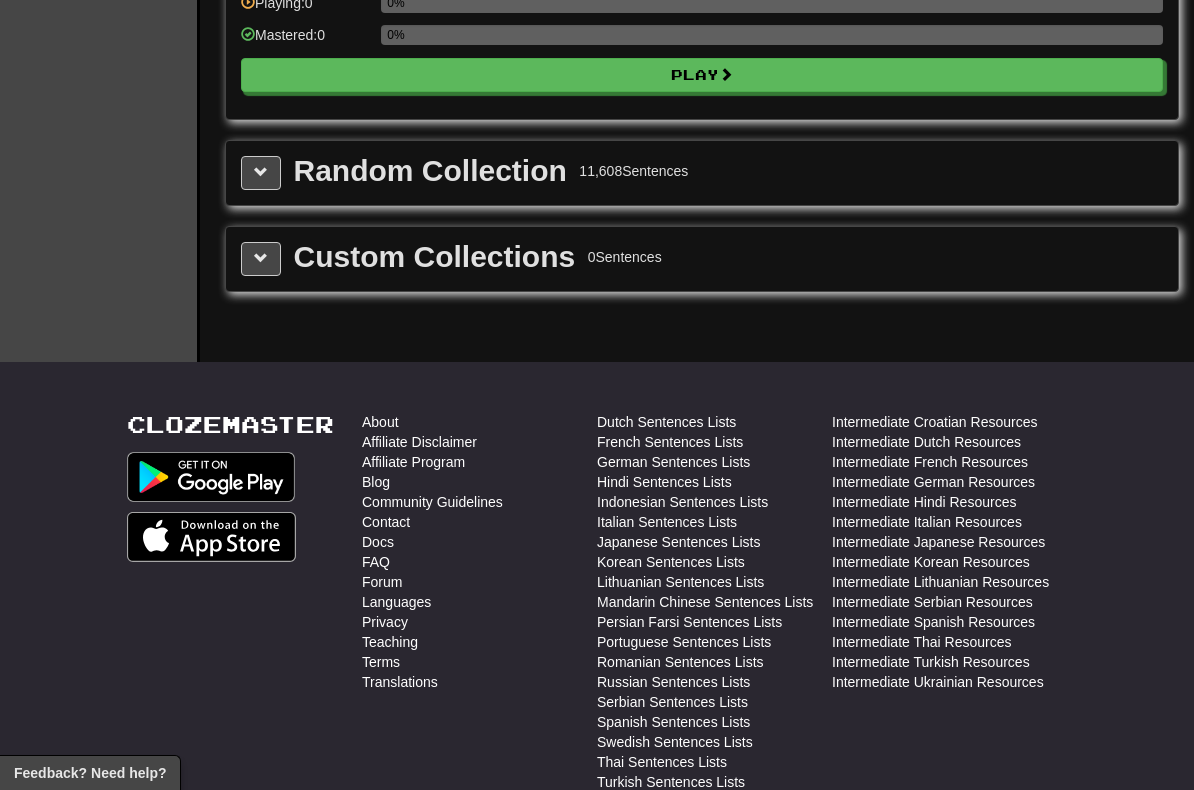 click on "Custom Collections 0  Sentences" at bounding box center (702, 259) 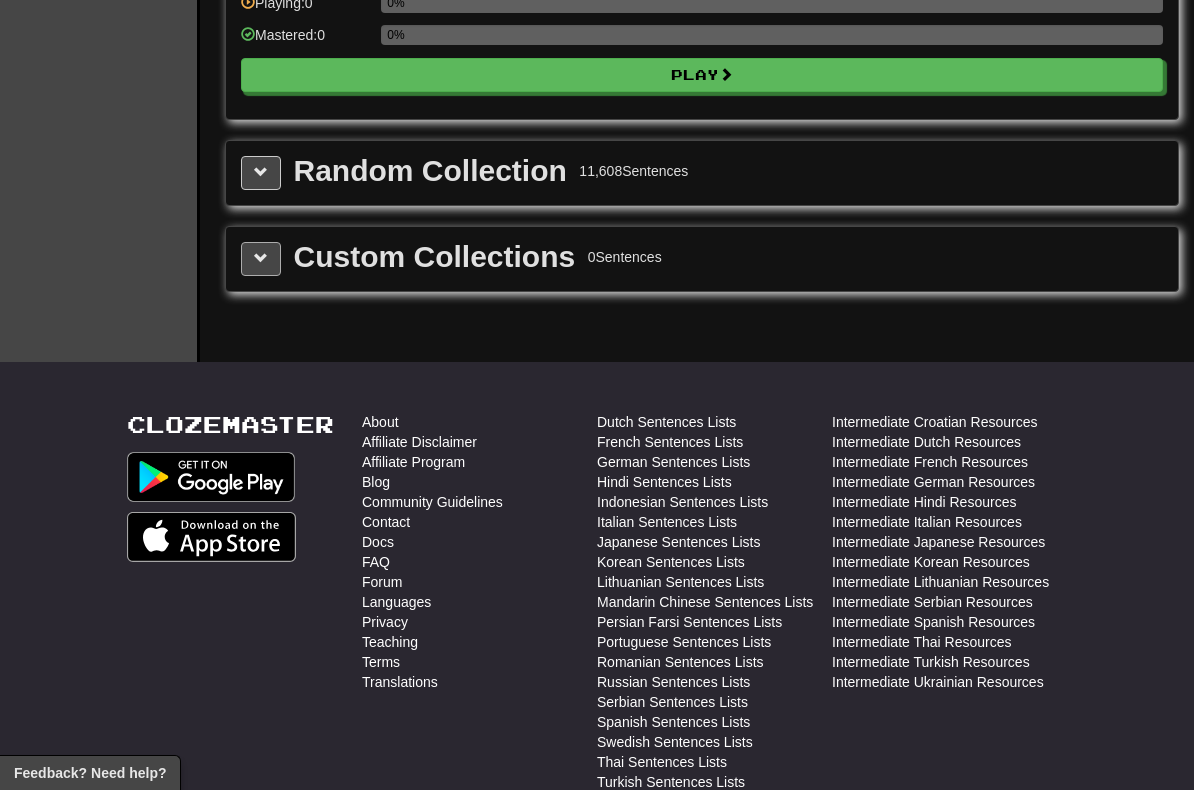 click at bounding box center (261, 258) 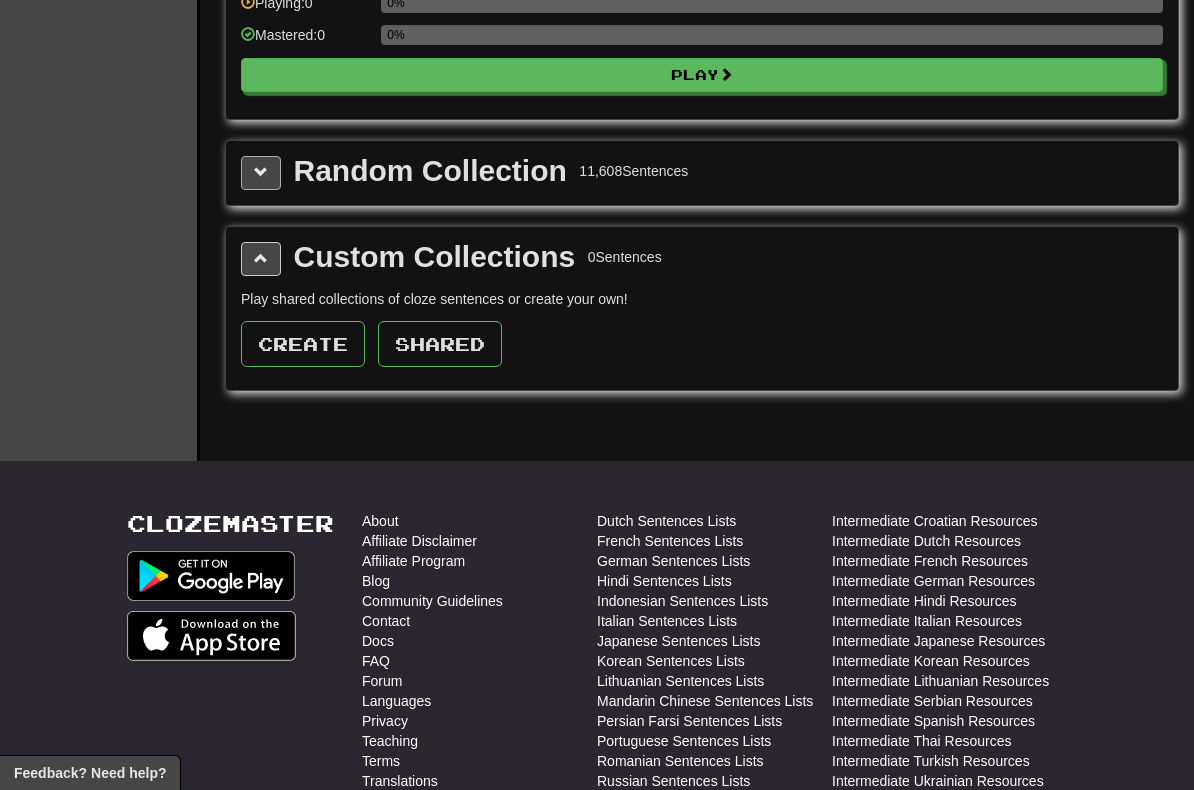 click at bounding box center (261, 172) 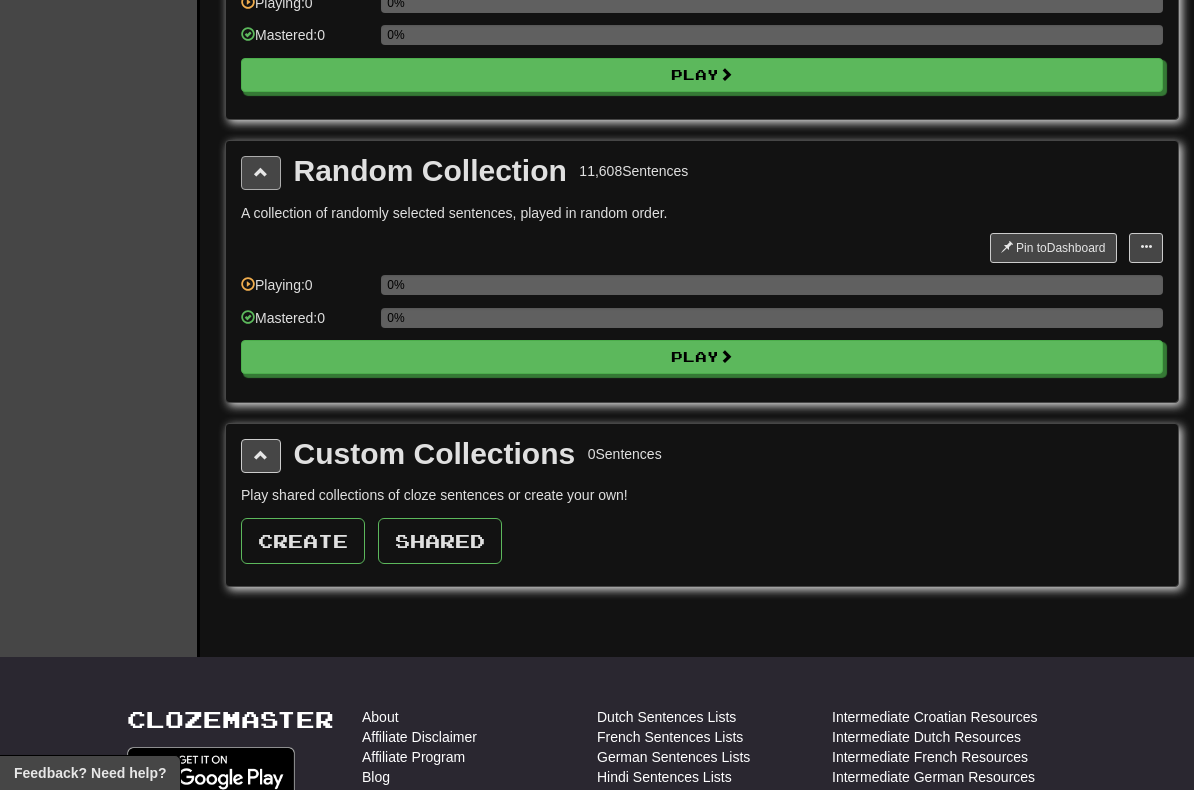 click at bounding box center (261, 172) 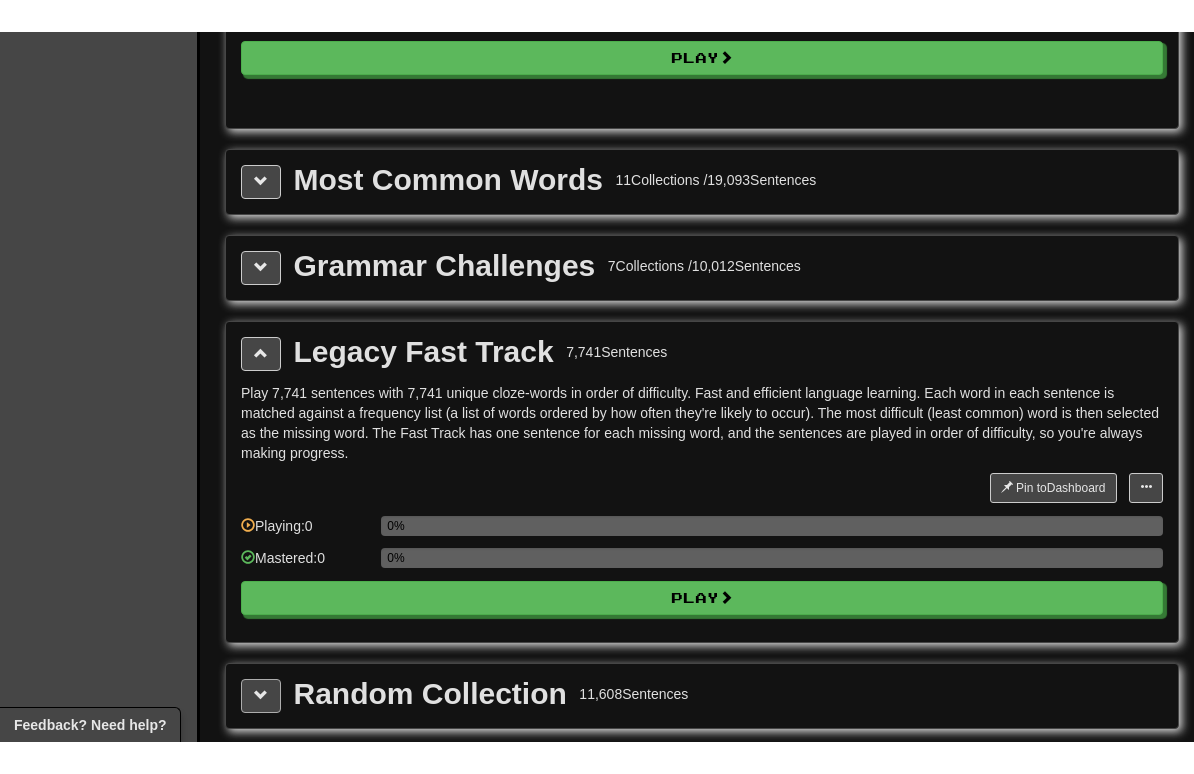 scroll, scrollTop: 2154, scrollLeft: 0, axis: vertical 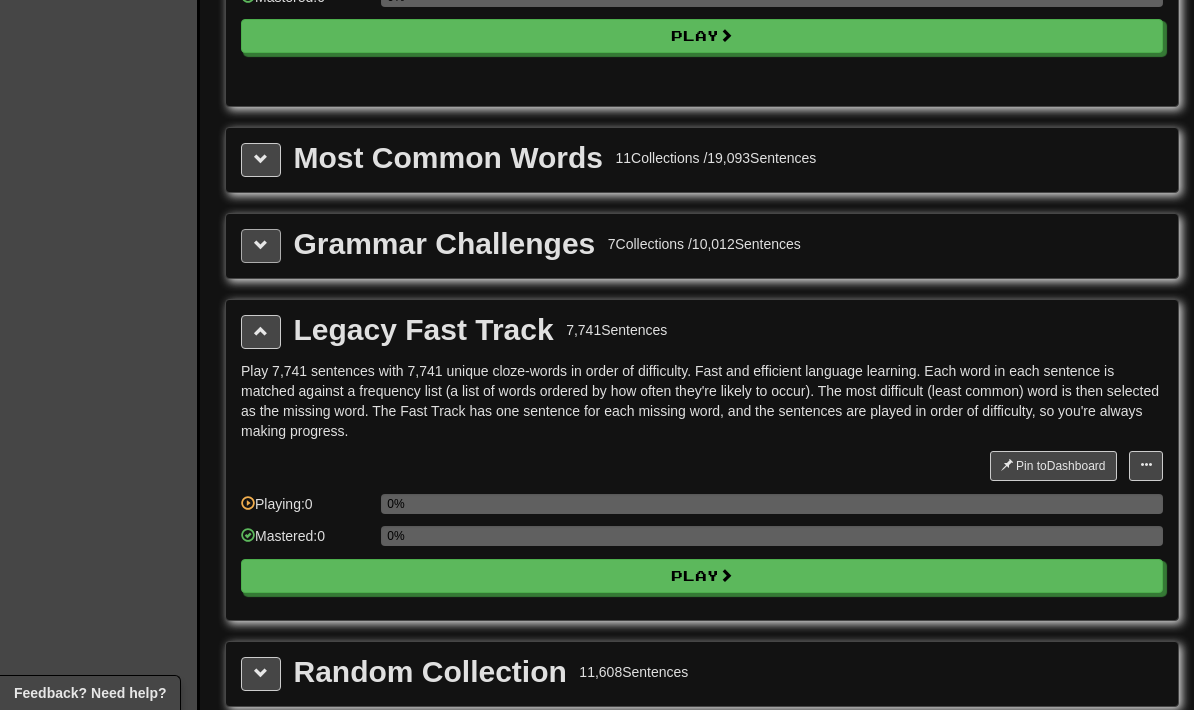 click at bounding box center [261, 245] 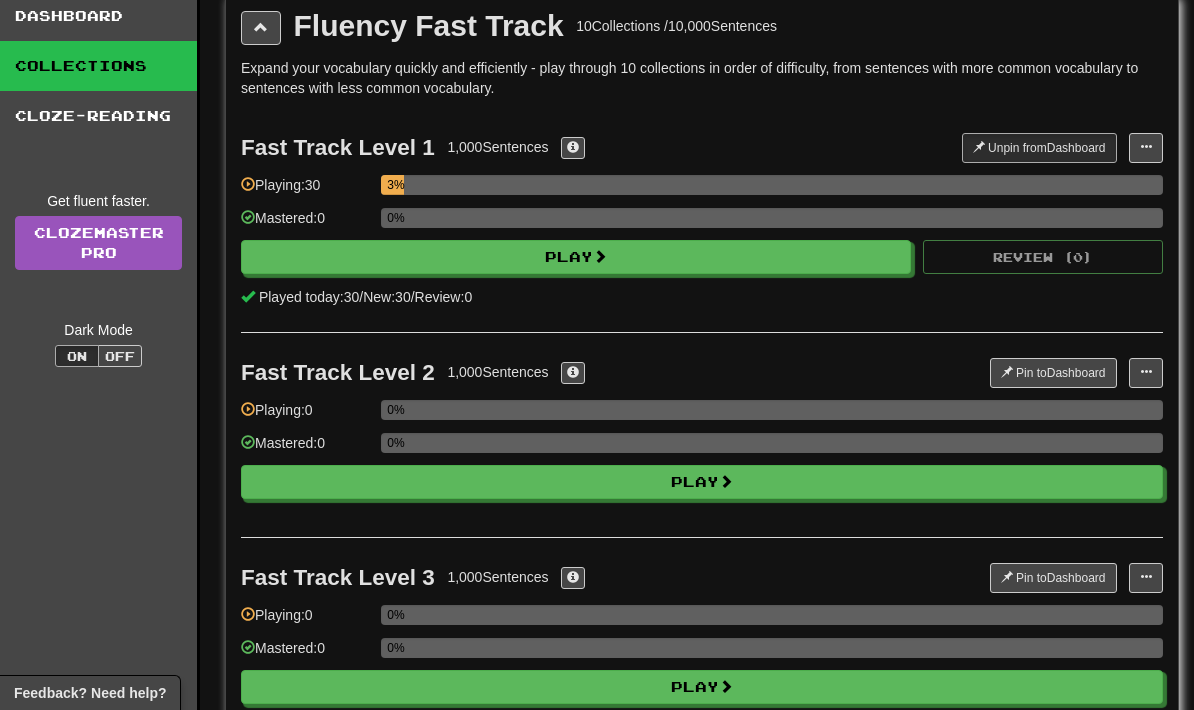 scroll, scrollTop: 0, scrollLeft: 0, axis: both 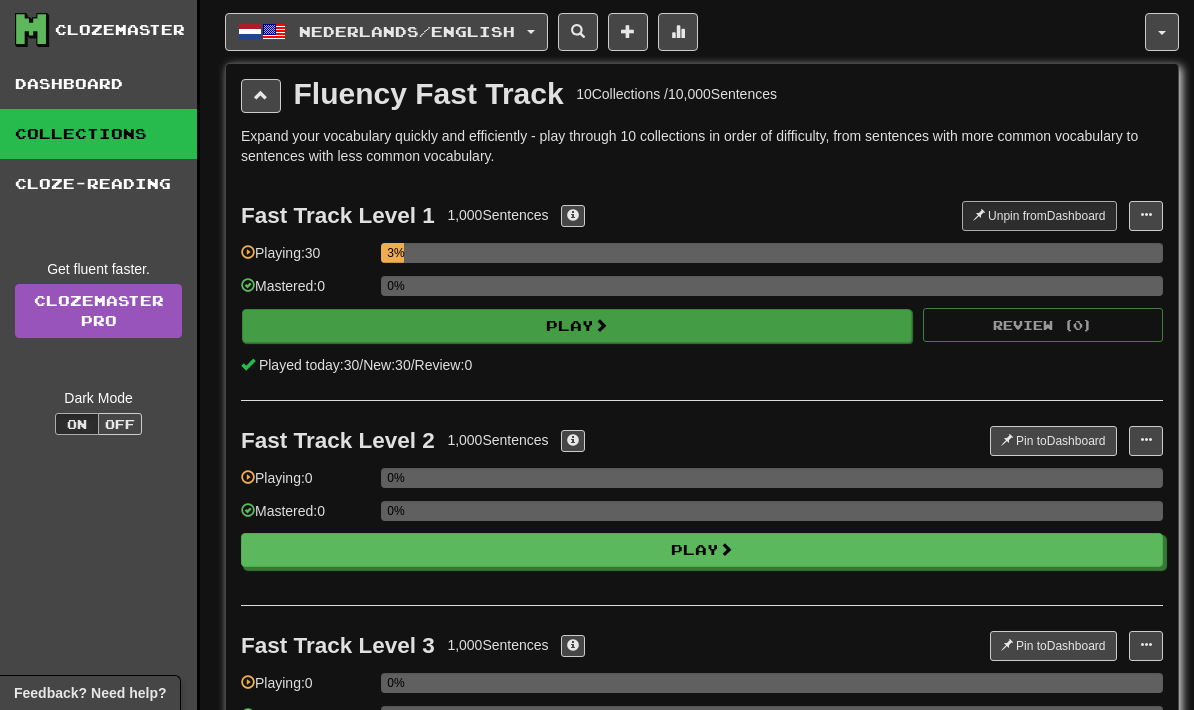 click on "Play" at bounding box center (577, 326) 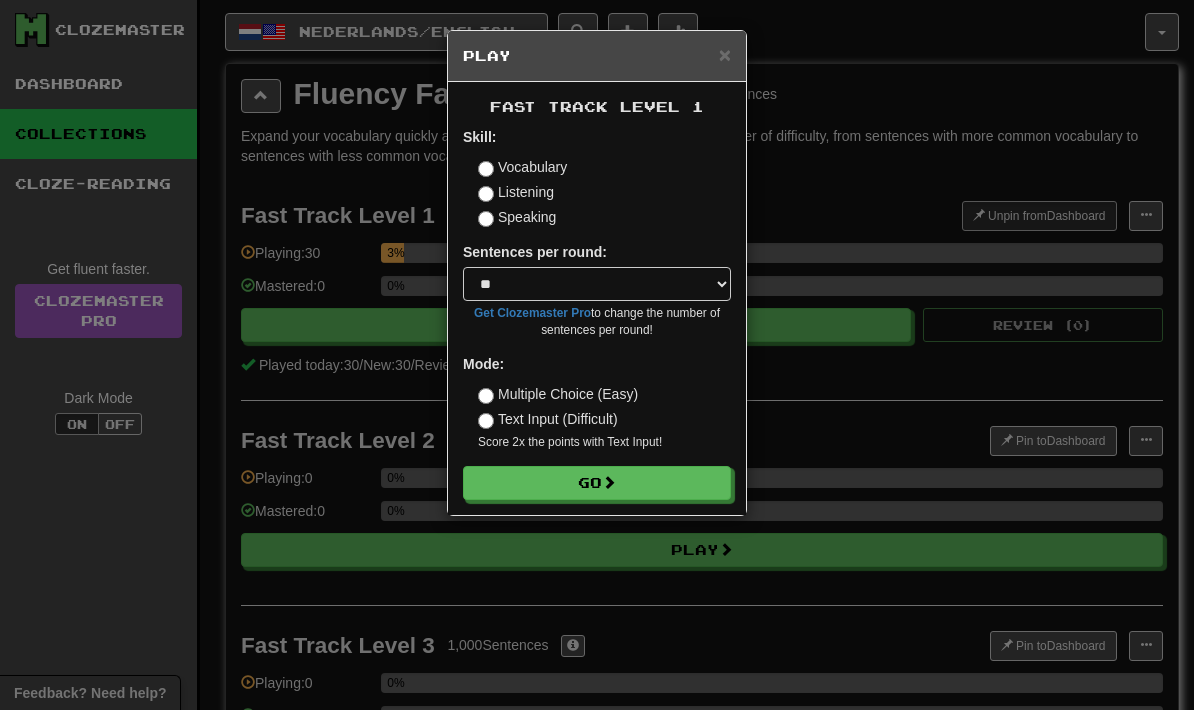 click on "Text Input (Difficult)" at bounding box center (548, 419) 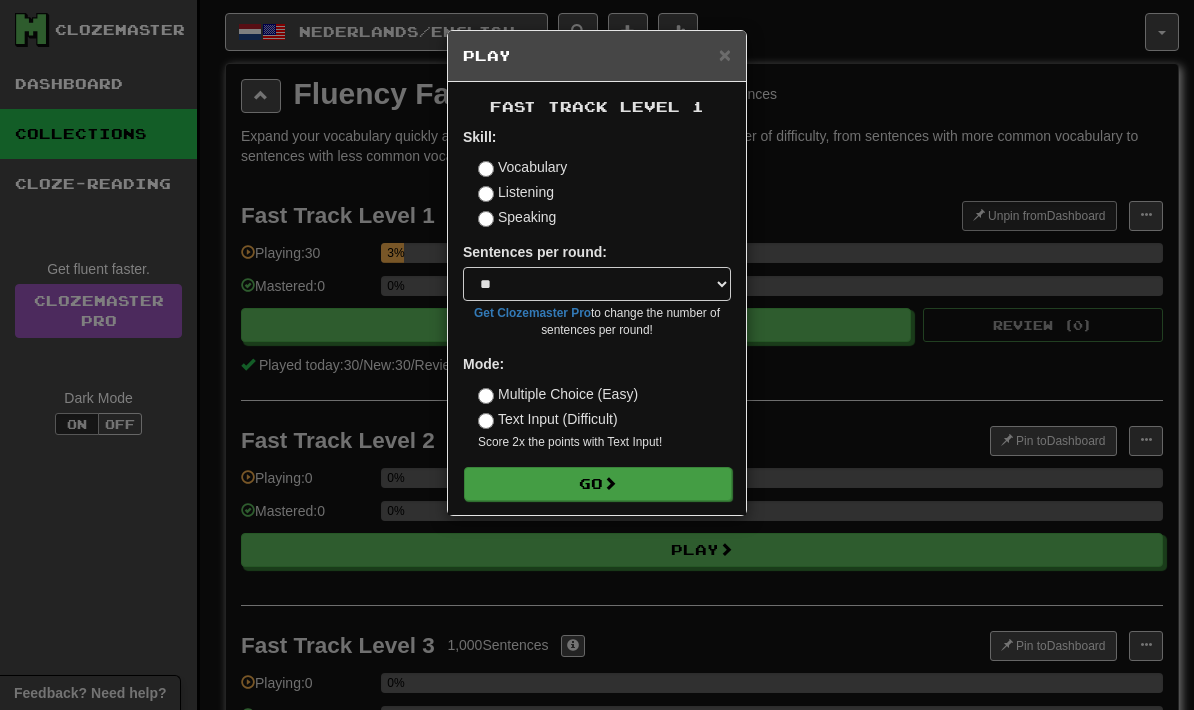 click on "Go" at bounding box center (598, 484) 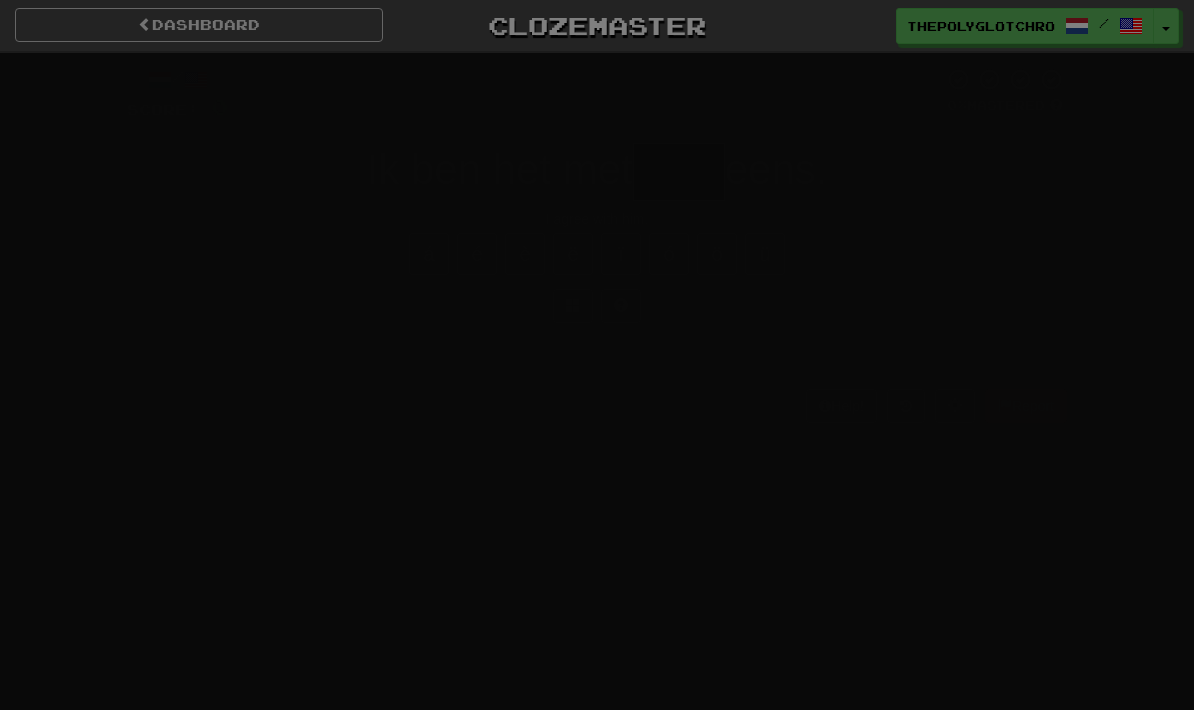 scroll, scrollTop: 0, scrollLeft: 0, axis: both 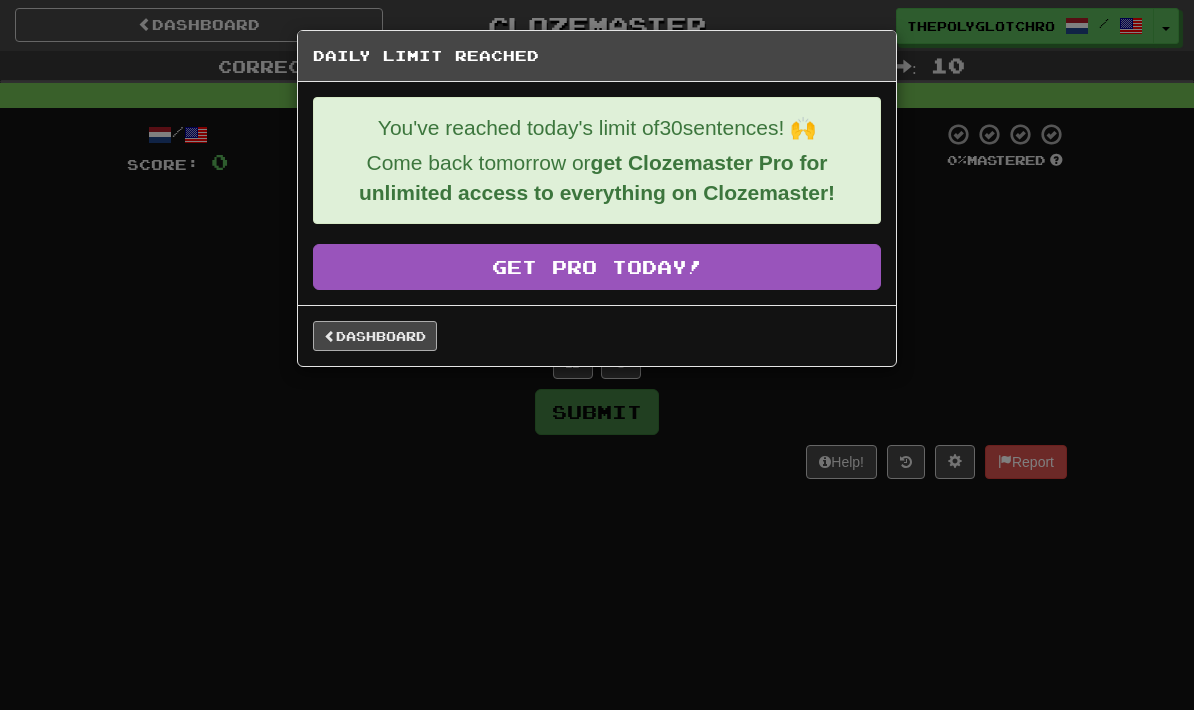 click on "Dashboard" at bounding box center [375, 336] 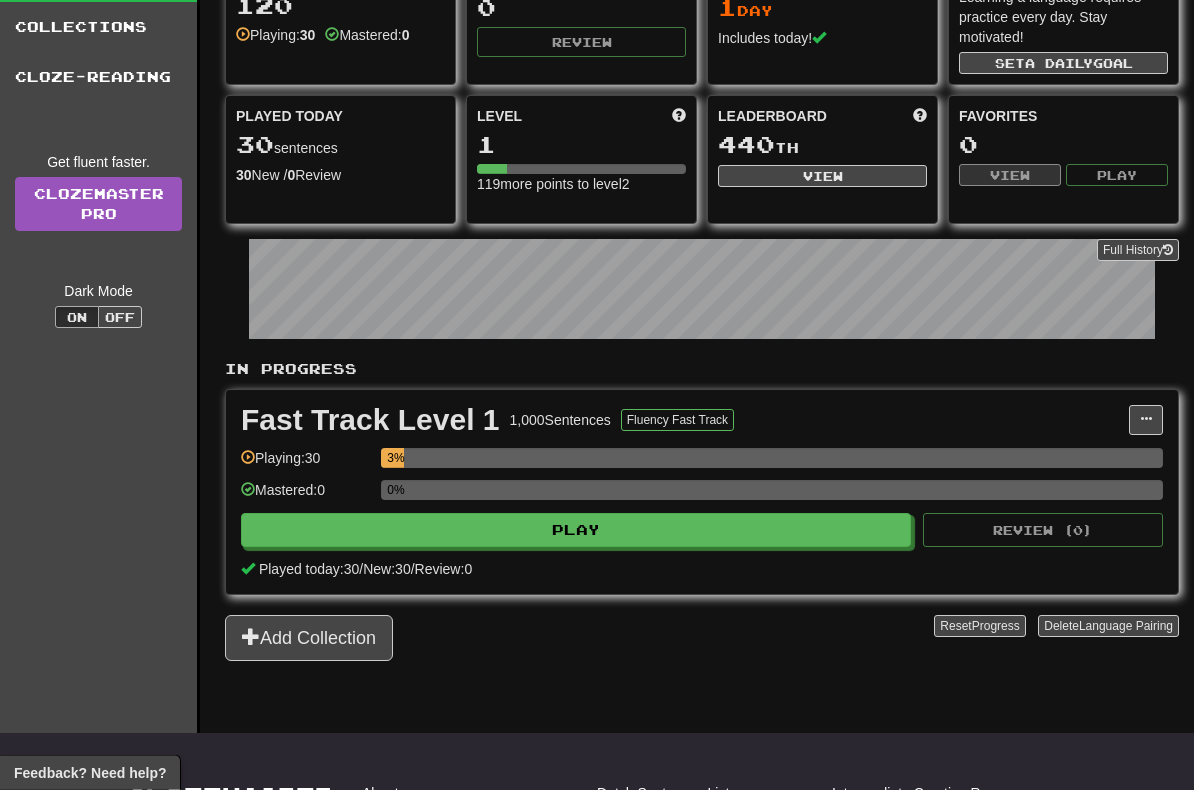 scroll, scrollTop: 107, scrollLeft: 0, axis: vertical 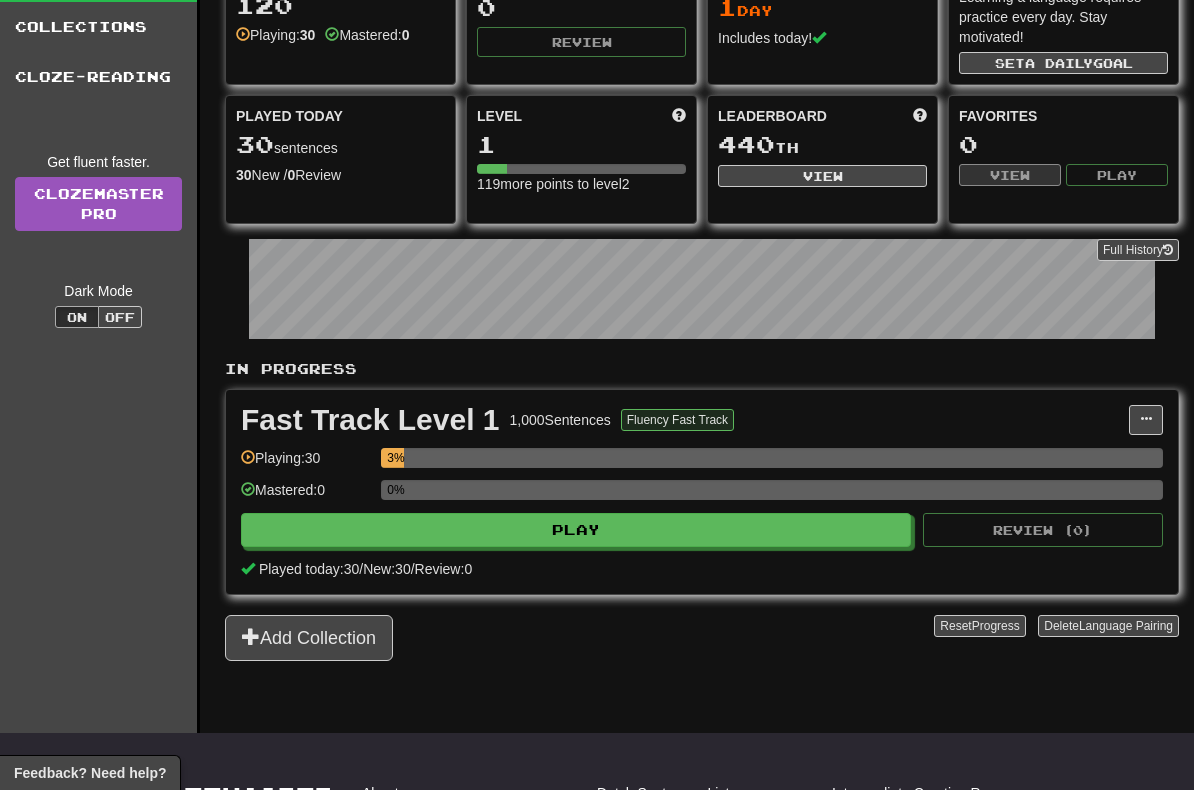 click on "Fluency Fast Track" at bounding box center (677, 420) 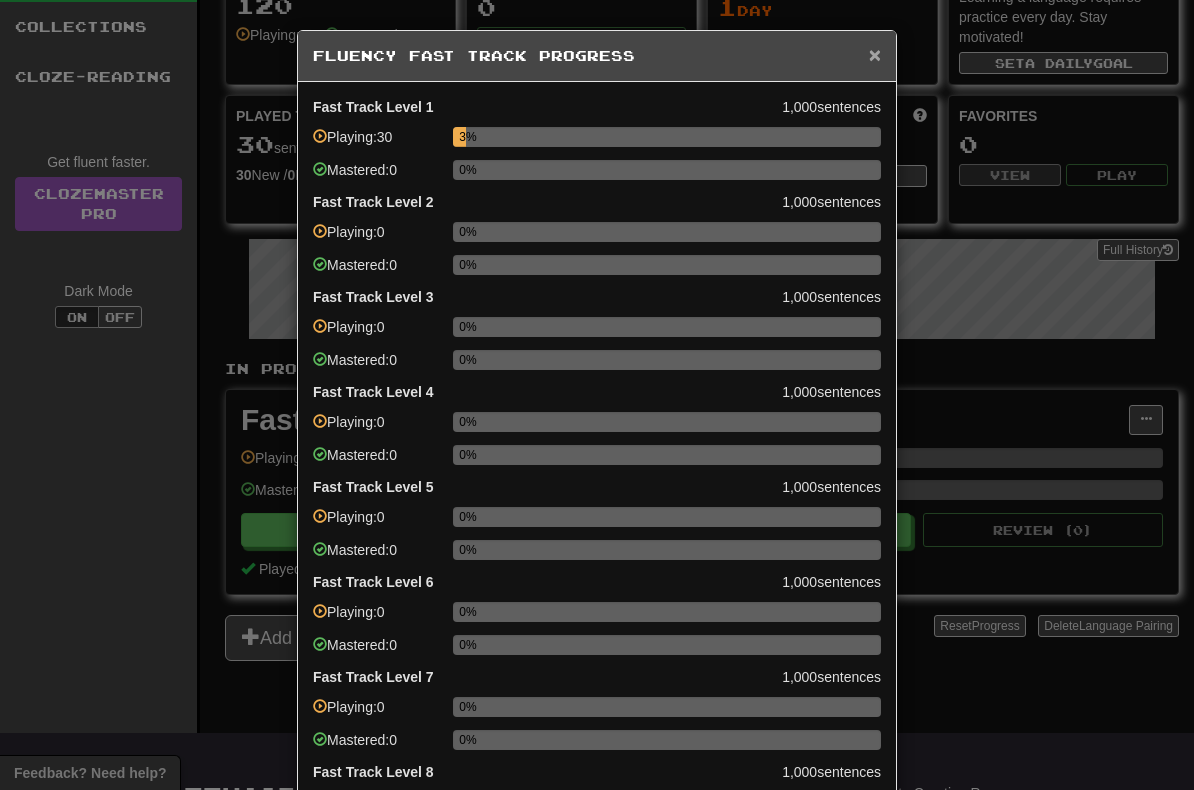 click on "×" at bounding box center [875, 54] 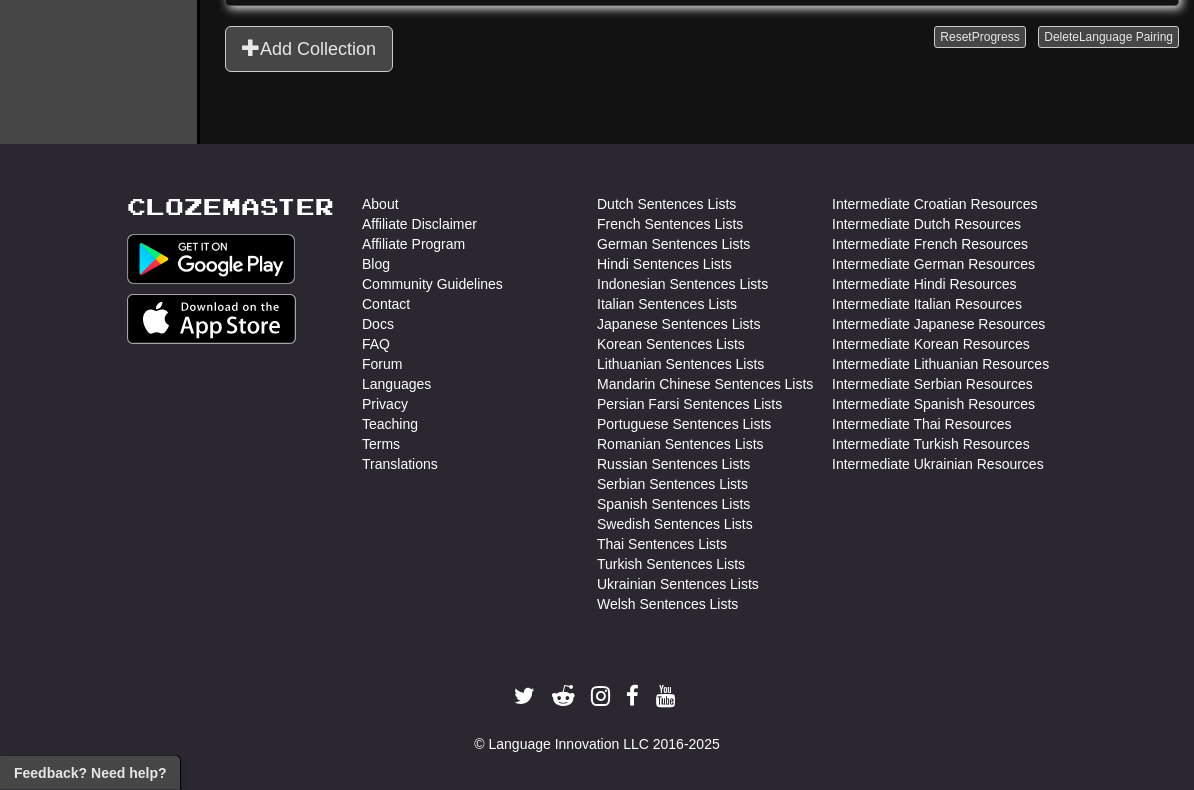 scroll, scrollTop: 697, scrollLeft: 0, axis: vertical 